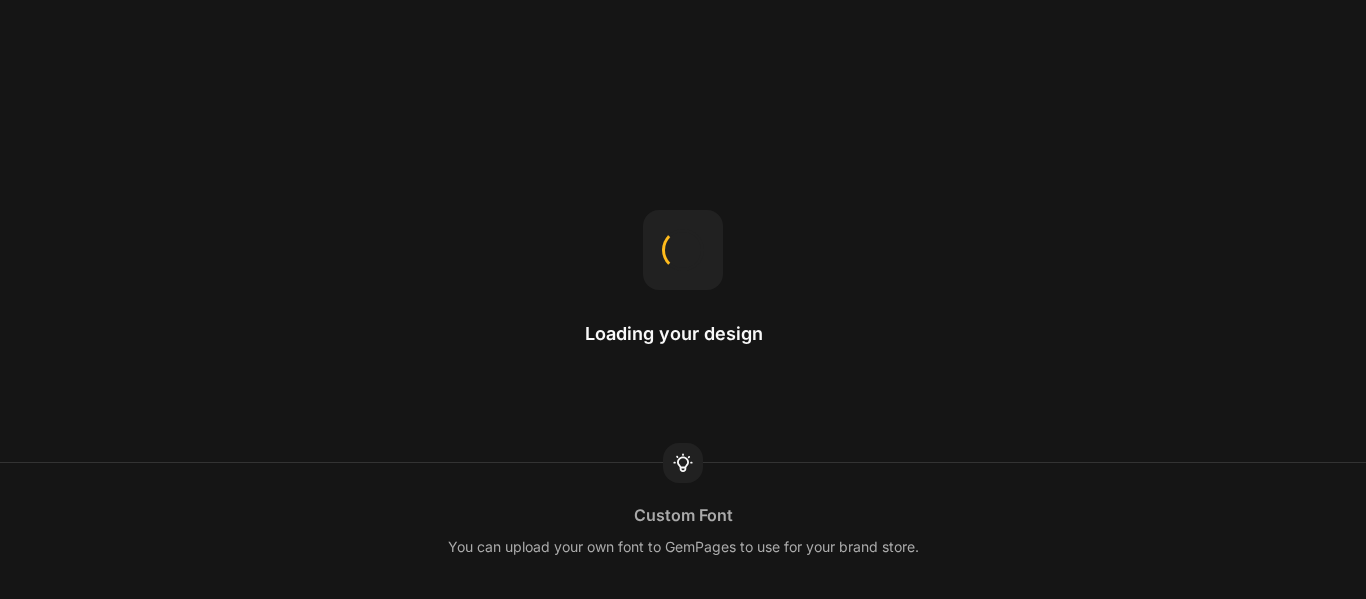 scroll, scrollTop: 0, scrollLeft: 0, axis: both 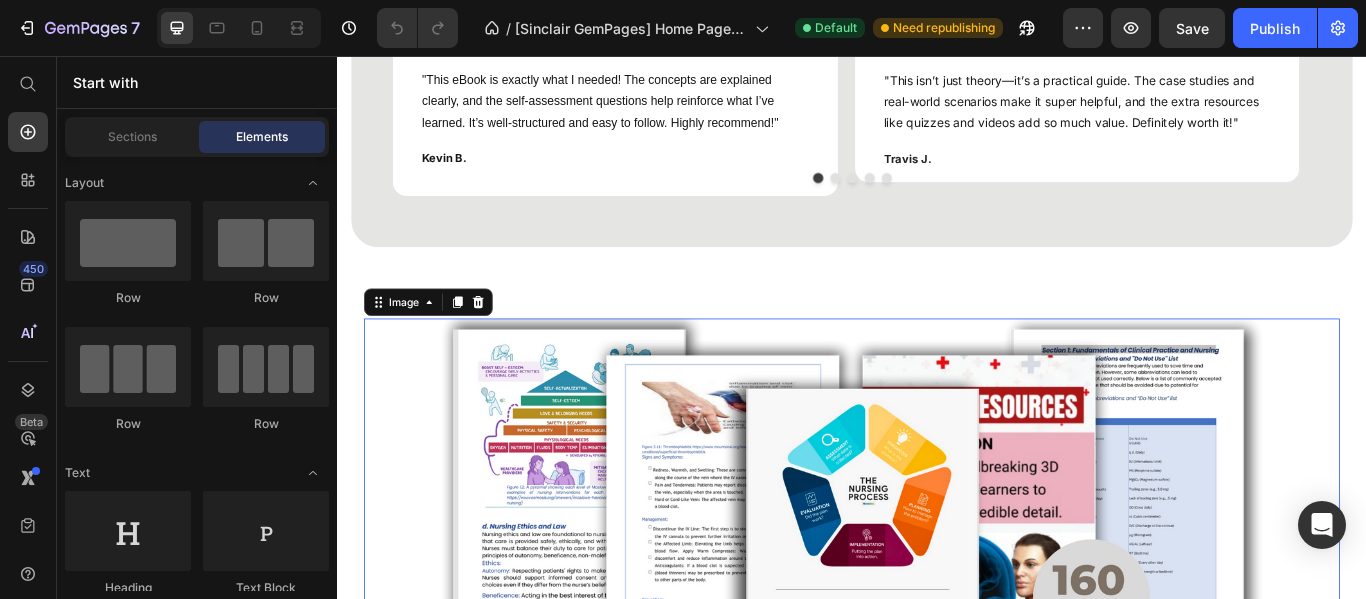 click at bounding box center [937, 583] 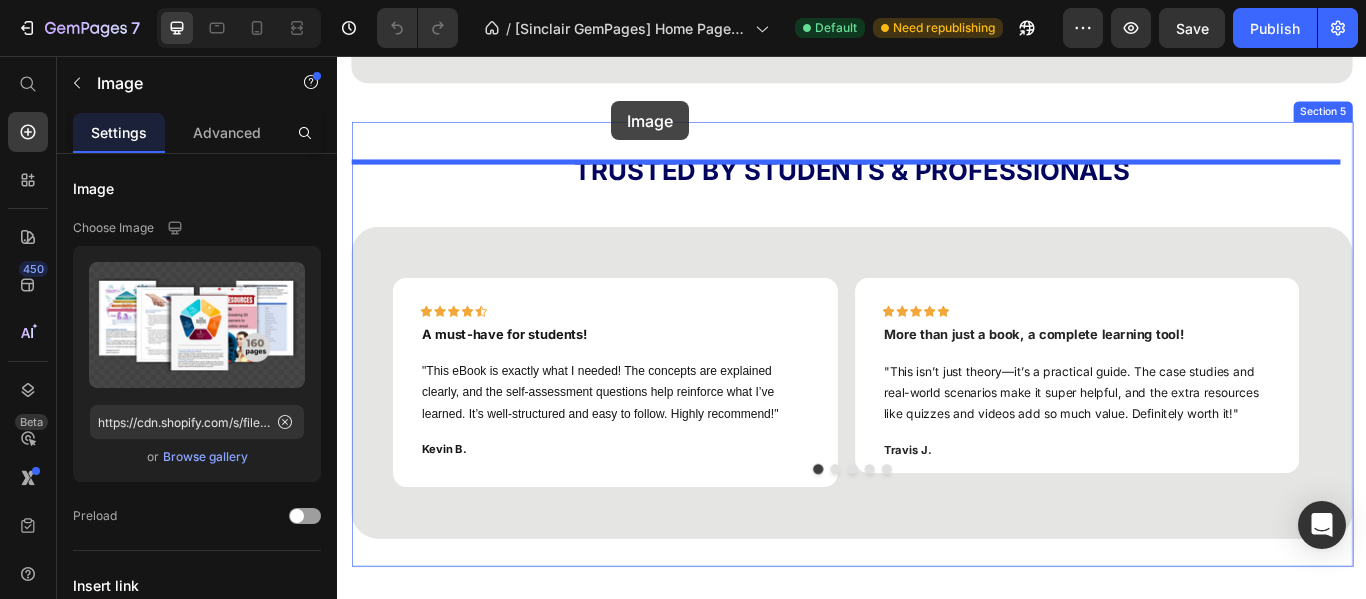 scroll, scrollTop: 2350, scrollLeft: 0, axis: vertical 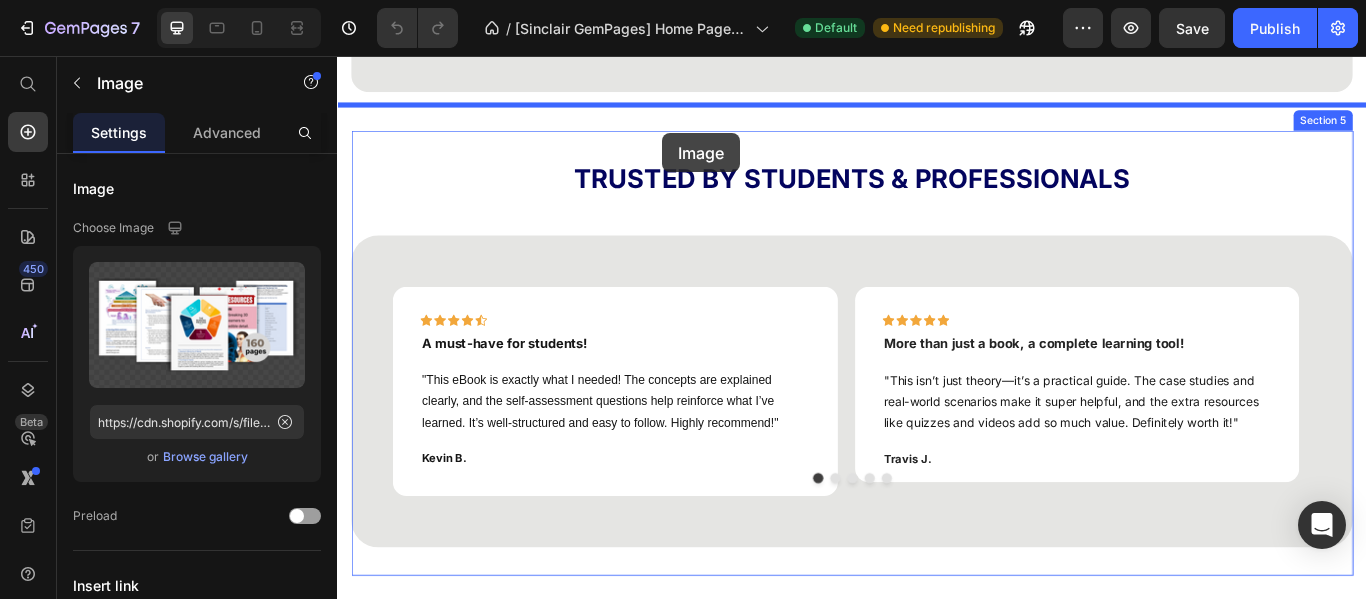drag, startPoint x: 424, startPoint y: 553, endPoint x: 716, endPoint y: 146, distance: 500.91217 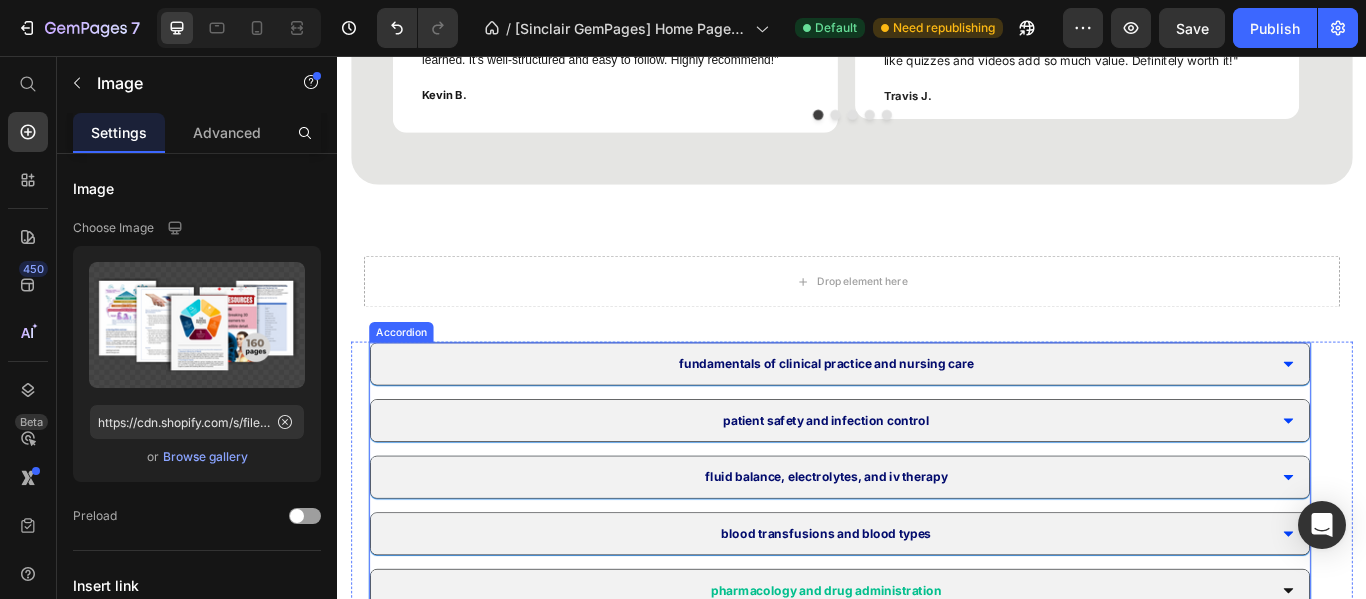 scroll, scrollTop: 3350, scrollLeft: 0, axis: vertical 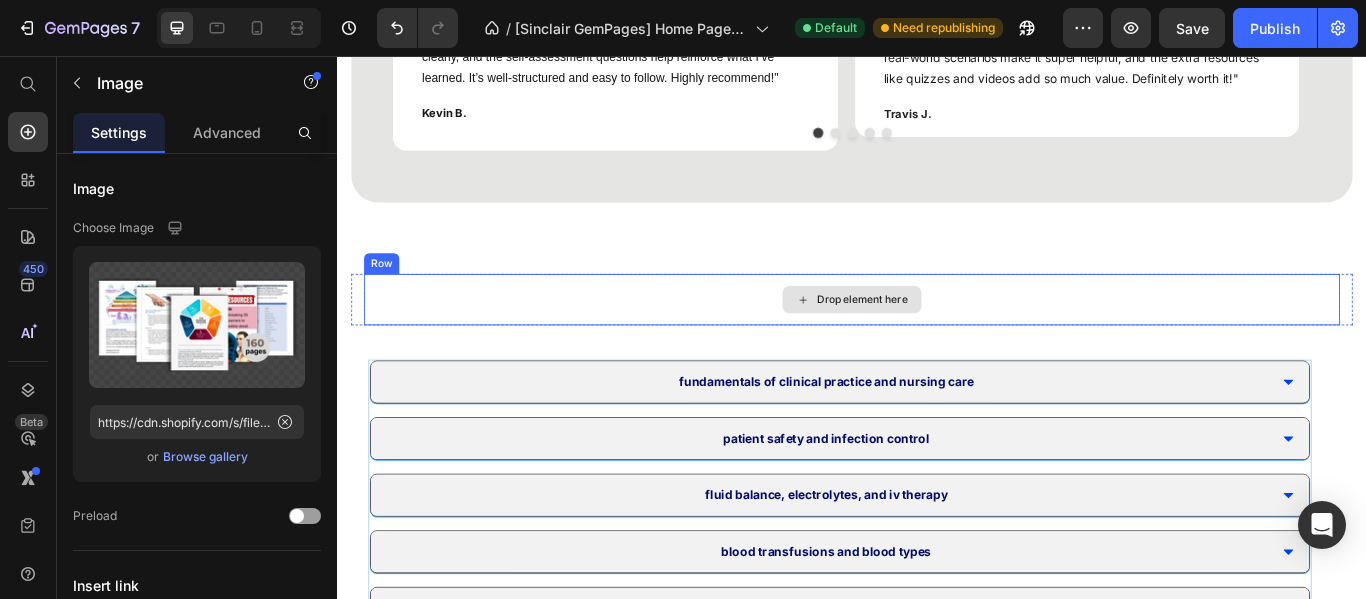 click on "Drop element here" at bounding box center [937, 340] 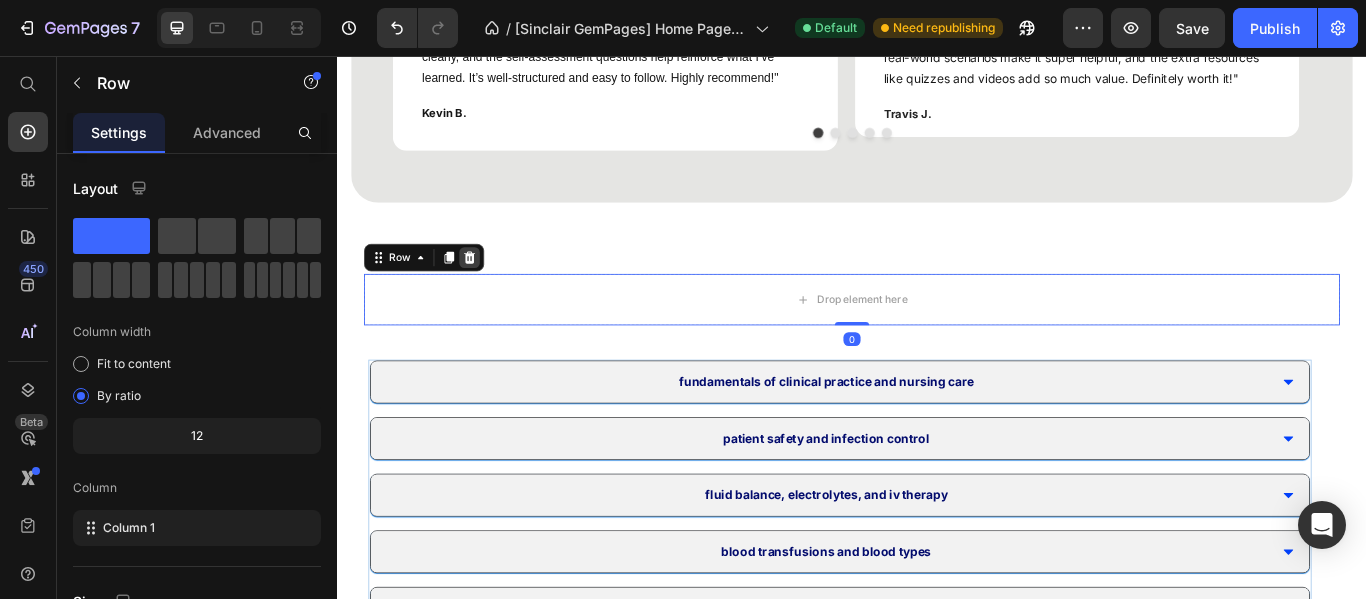 click 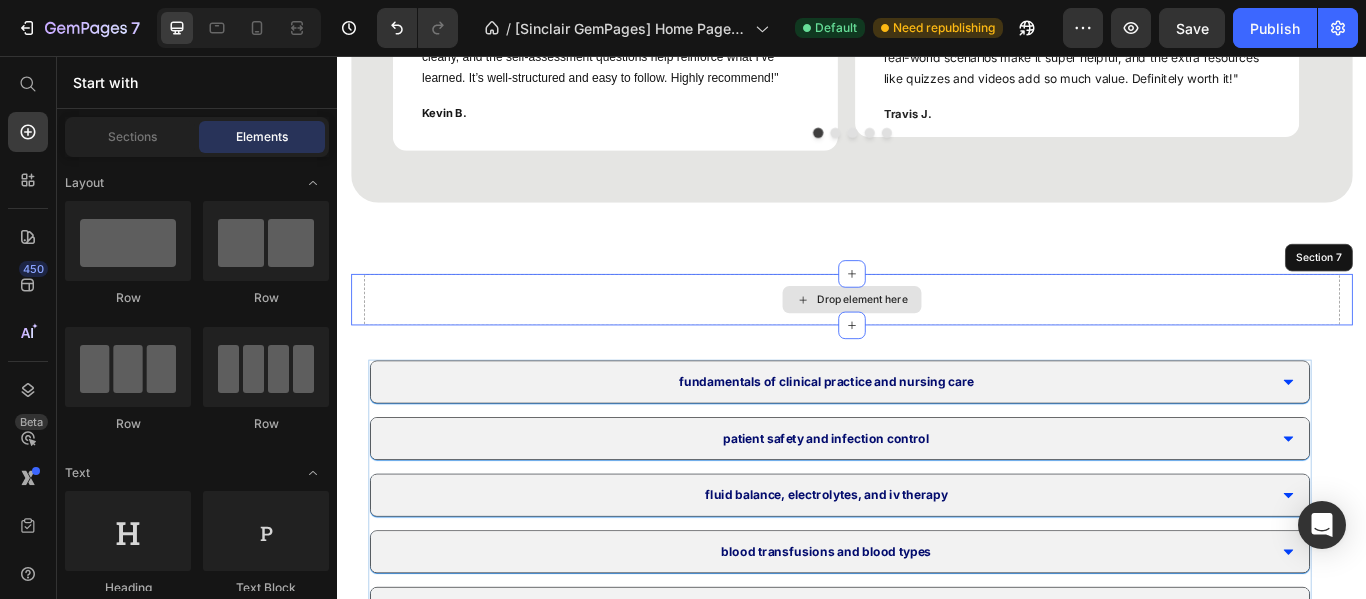 click on "Drop element here" at bounding box center [937, 340] 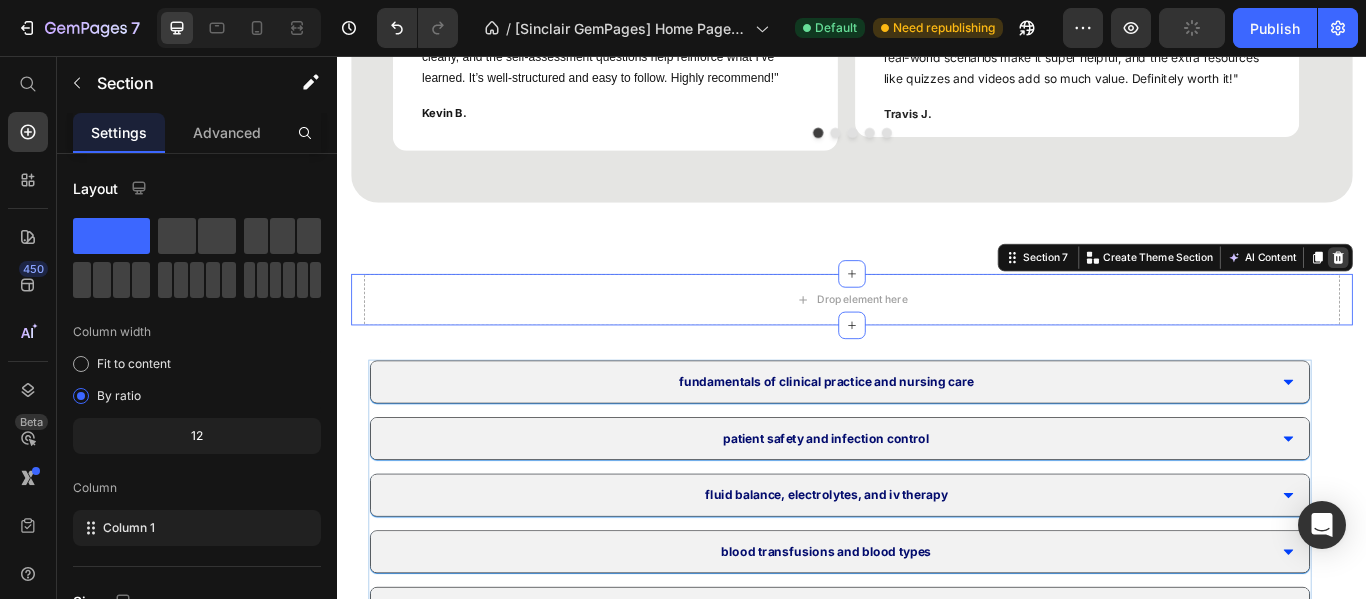 click at bounding box center (1504, 291) 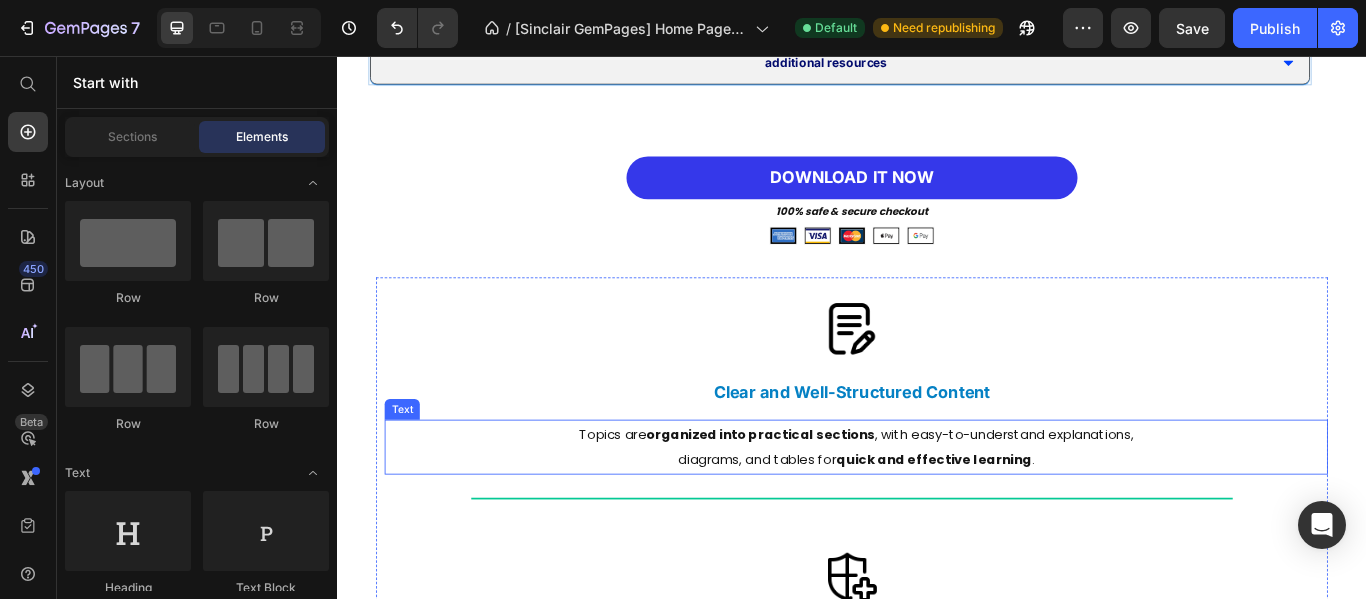 scroll, scrollTop: 4050, scrollLeft: 0, axis: vertical 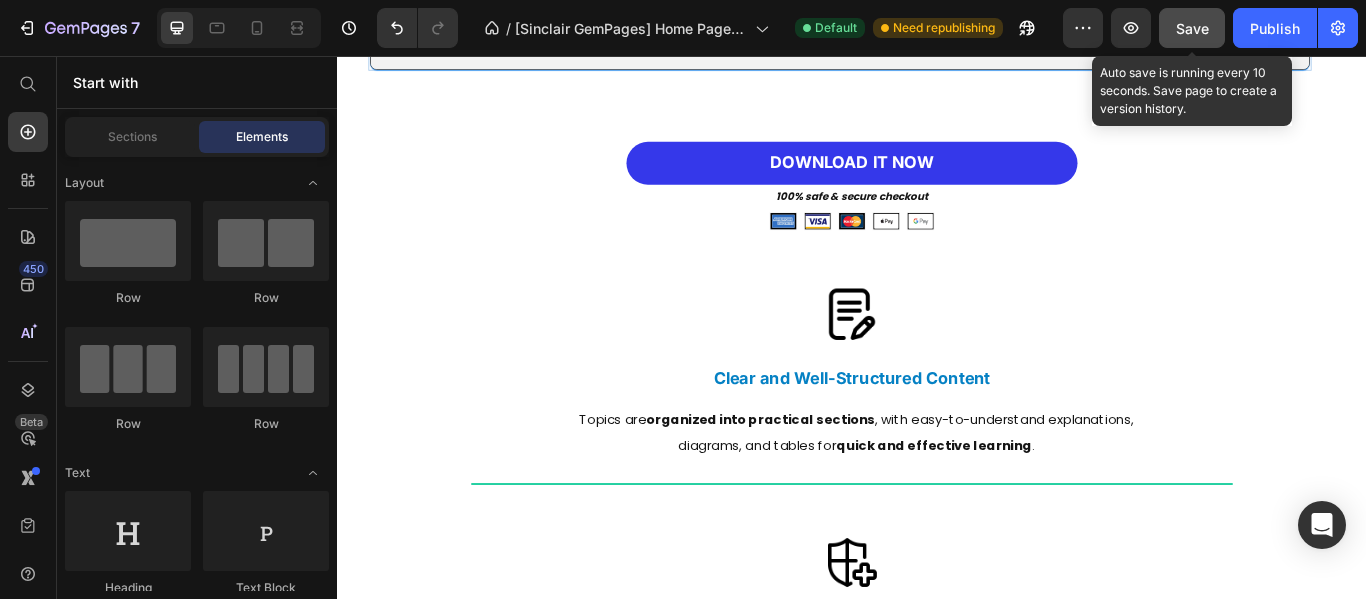 click on "Save" at bounding box center [1192, 28] 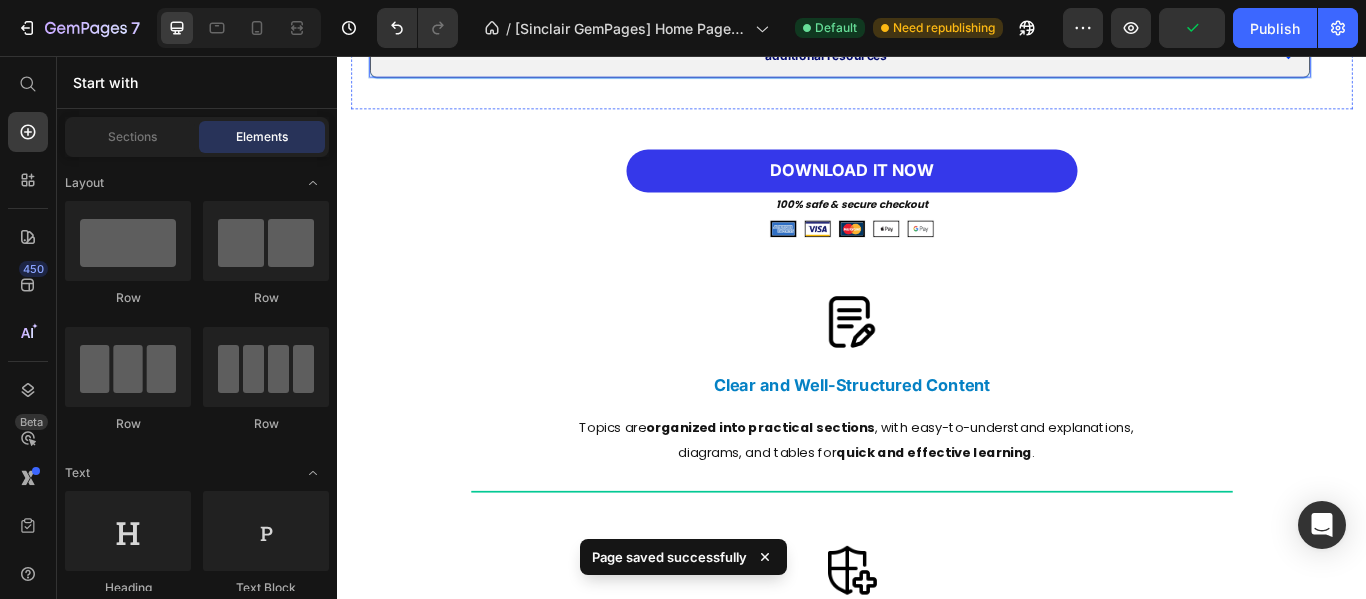 scroll, scrollTop: 4050, scrollLeft: 0, axis: vertical 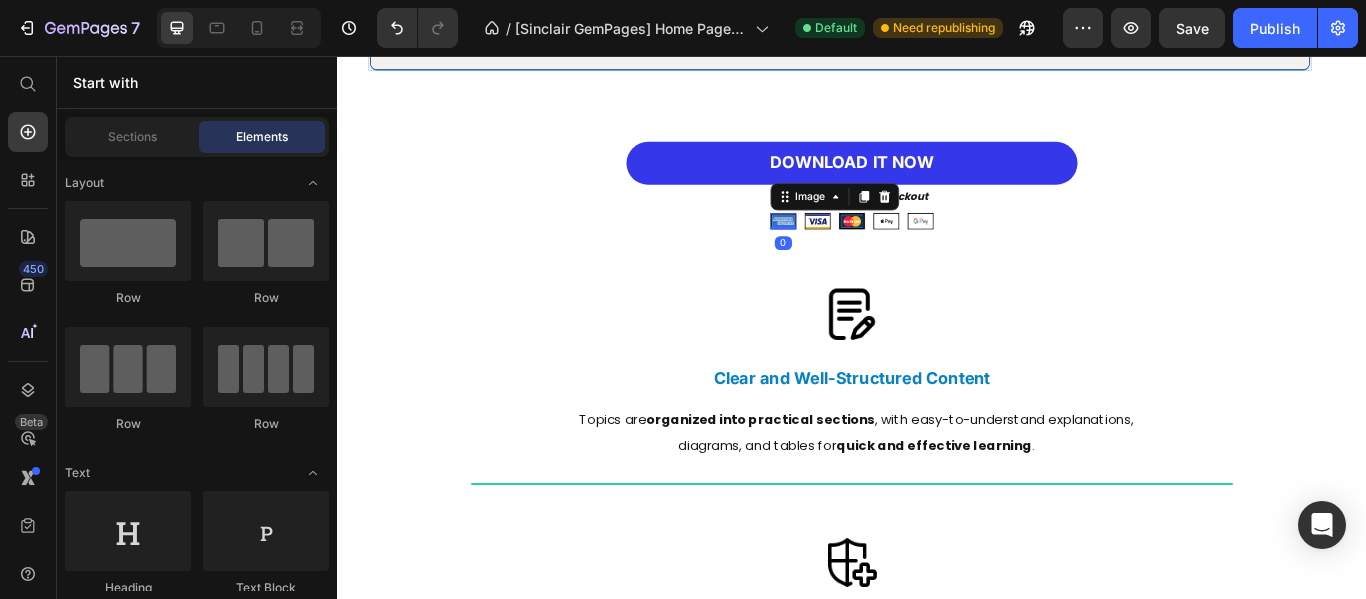 click at bounding box center [857, 248] 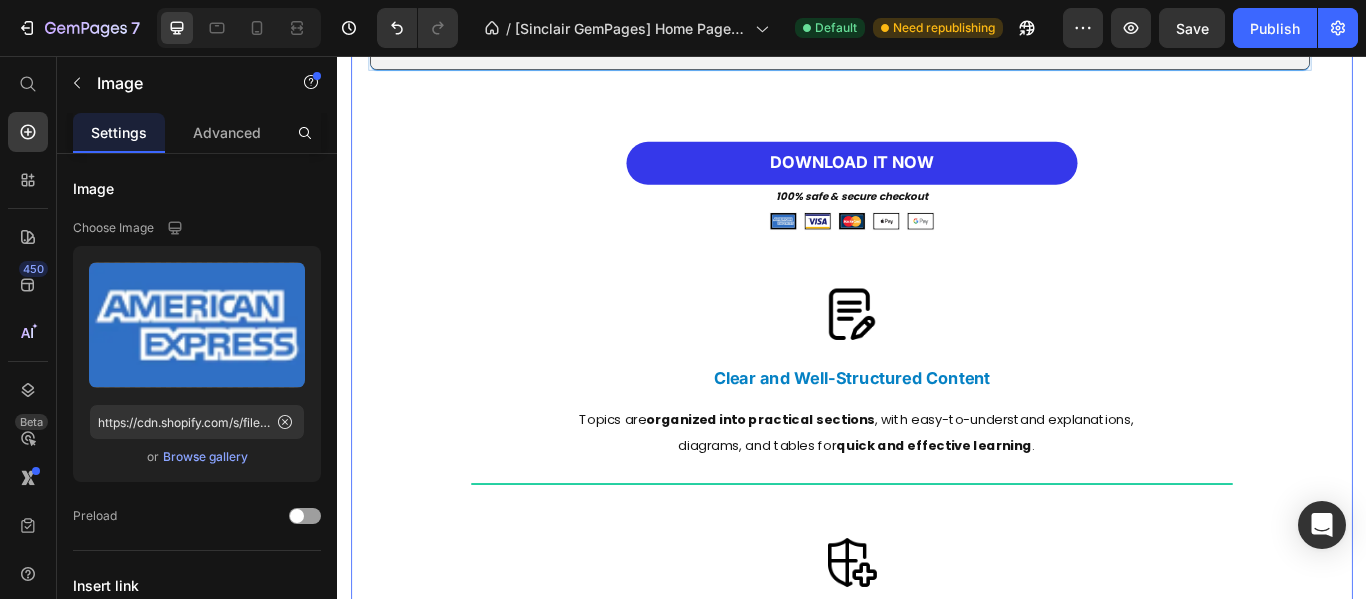click on "FUNDAMENTALS OF CLINICAL PRACTICE AND NURSING CARE
PATIENT SAFETY AND INFECTION CONTROL
FLUID BALANCE, ELECTROLYTES, AND IV THERAPY
BLOOD TRANSFUSIONS AND BLOOD TYPES
PHARMACOLOGY AND DRUG ADMINISTRATION
PRIORITY QUESTIONS AND CLINICAL SCENARIOS
ADDITIONAL RESOURCES Accordion Row download it now Button 100% safe & secure checkout Text Block Image Image Image Image Image Row Image Clear and Well-Structured Content Text Block Topics are  organized into practical sections , with easy-to-understand explanations, diagrams, and tables for  quick and effective learning . Text                Title Line Image Practical and Clinically-Oriented Approach Text Block Includes  clinical cases, priority questions, and real-life scenarios  to help you  apply knowledge directly to medical and nursing practice . Text                Title Line Image Perfect for Studying and Exams Text Block Features  . Text Title Line" at bounding box center [937, 665] 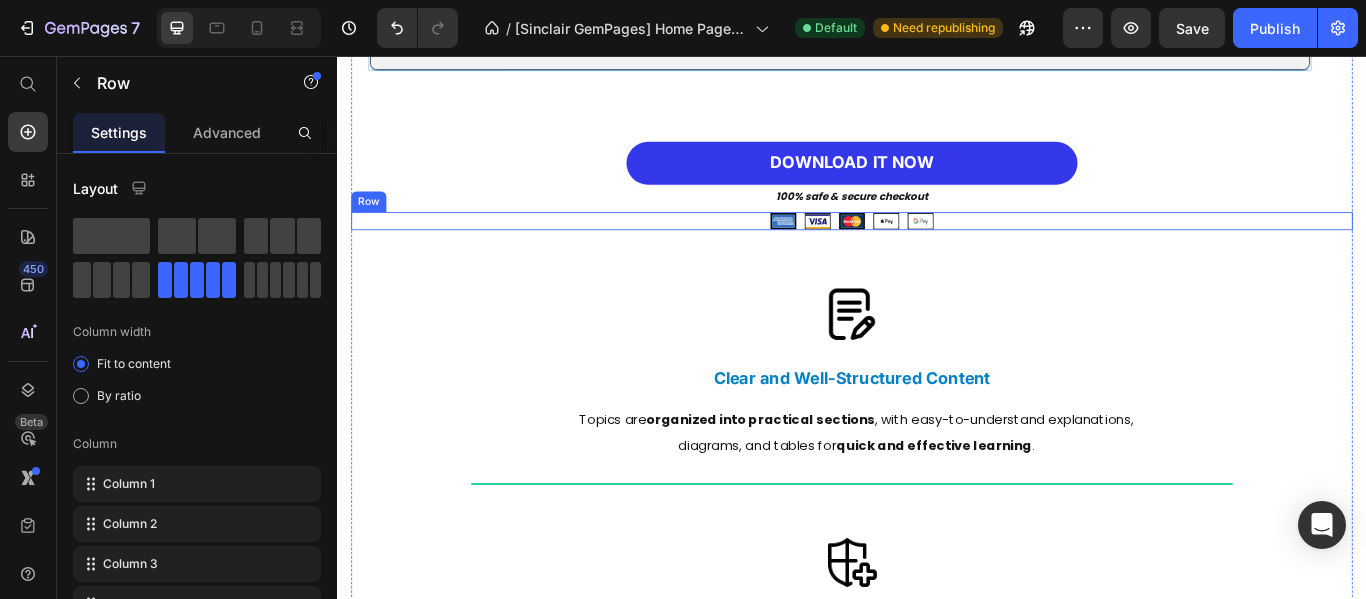 click on "Image Image Image Image Image Row" at bounding box center [937, 248] 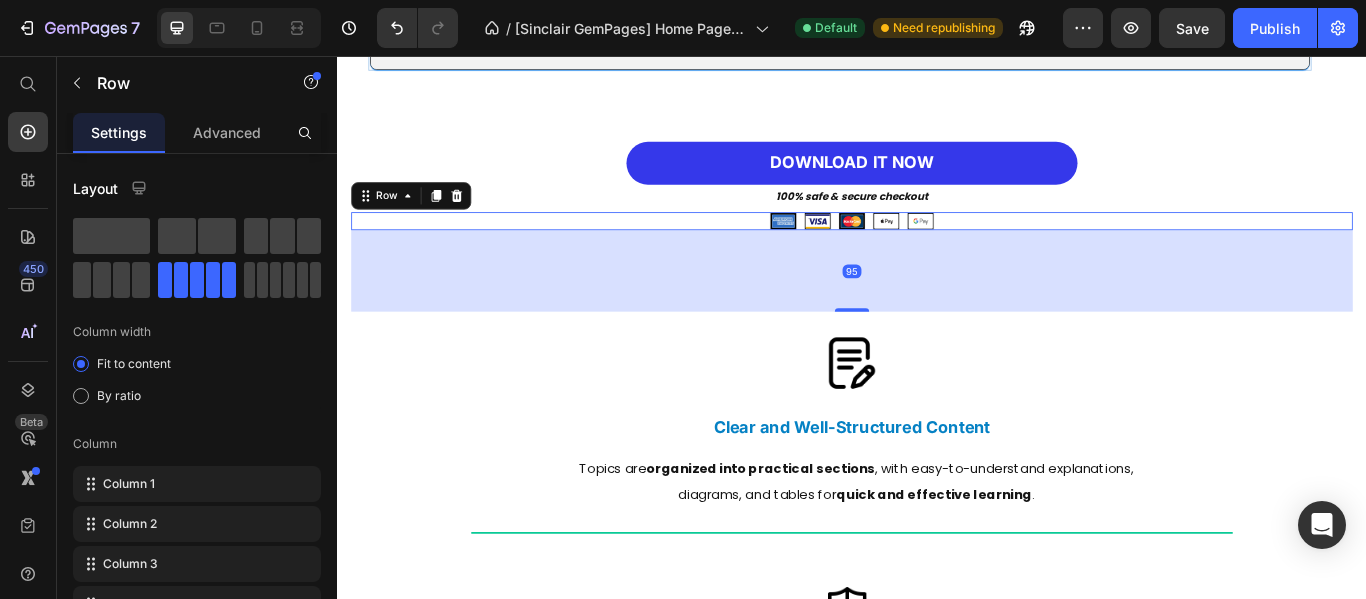 drag, startPoint x: 937, startPoint y: 297, endPoint x: 934, endPoint y: 354, distance: 57.07889 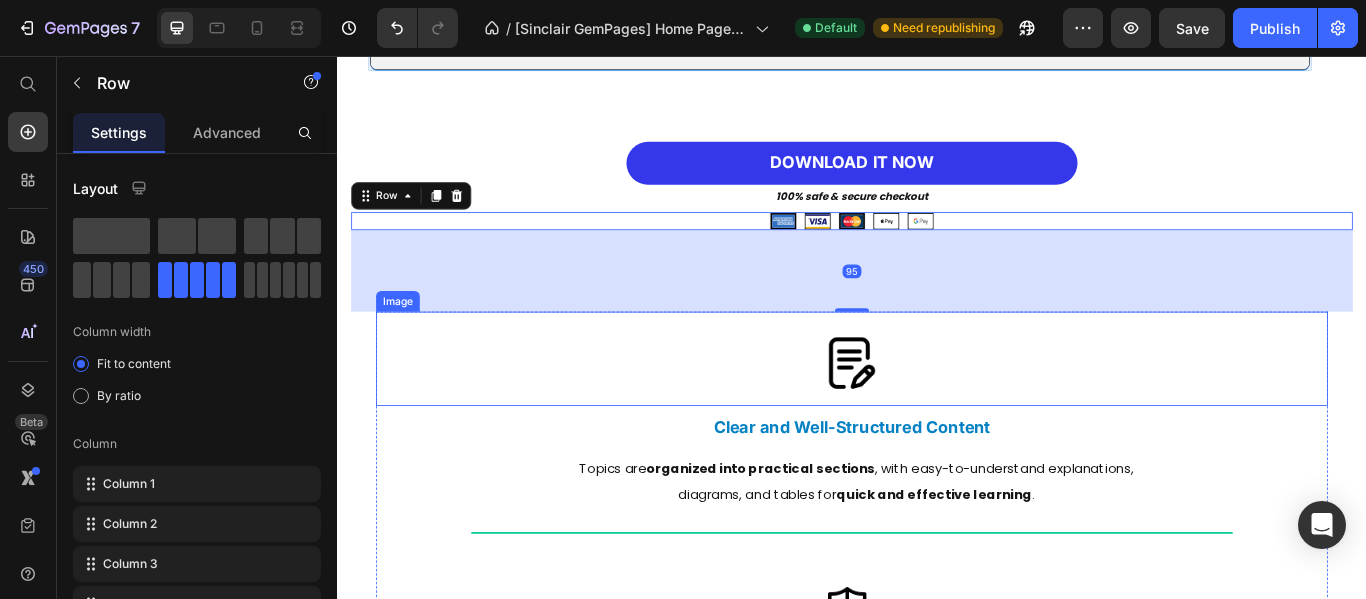 click at bounding box center [937, 409] 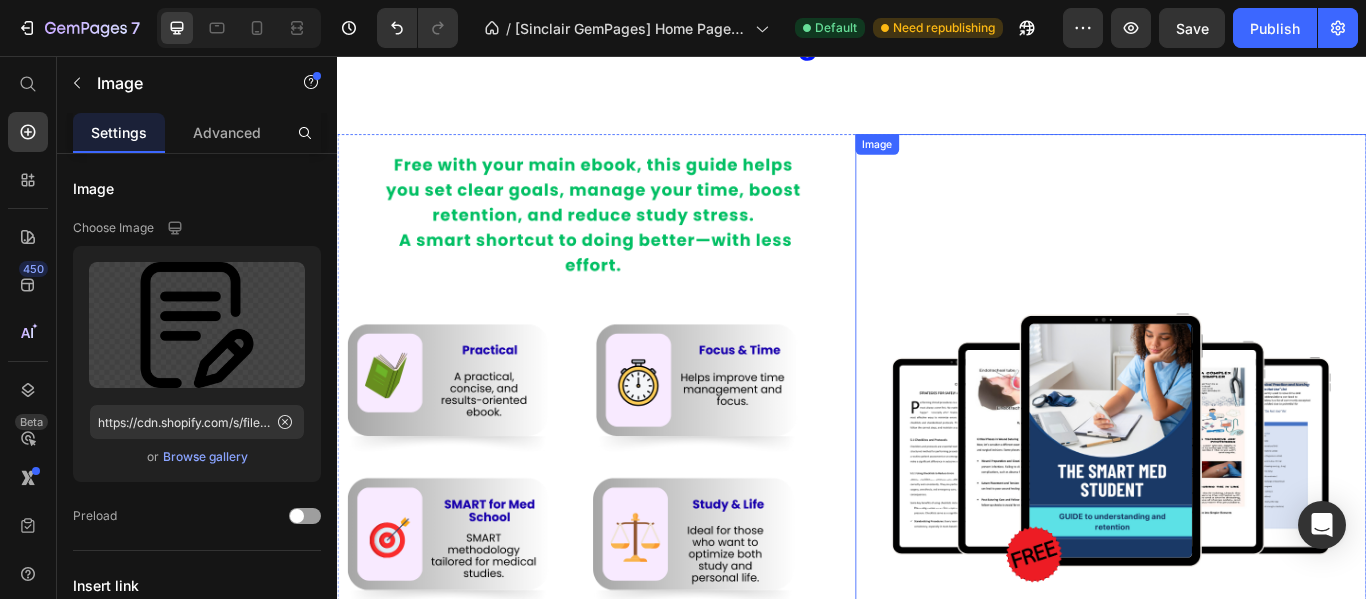 scroll, scrollTop: 5650, scrollLeft: 0, axis: vertical 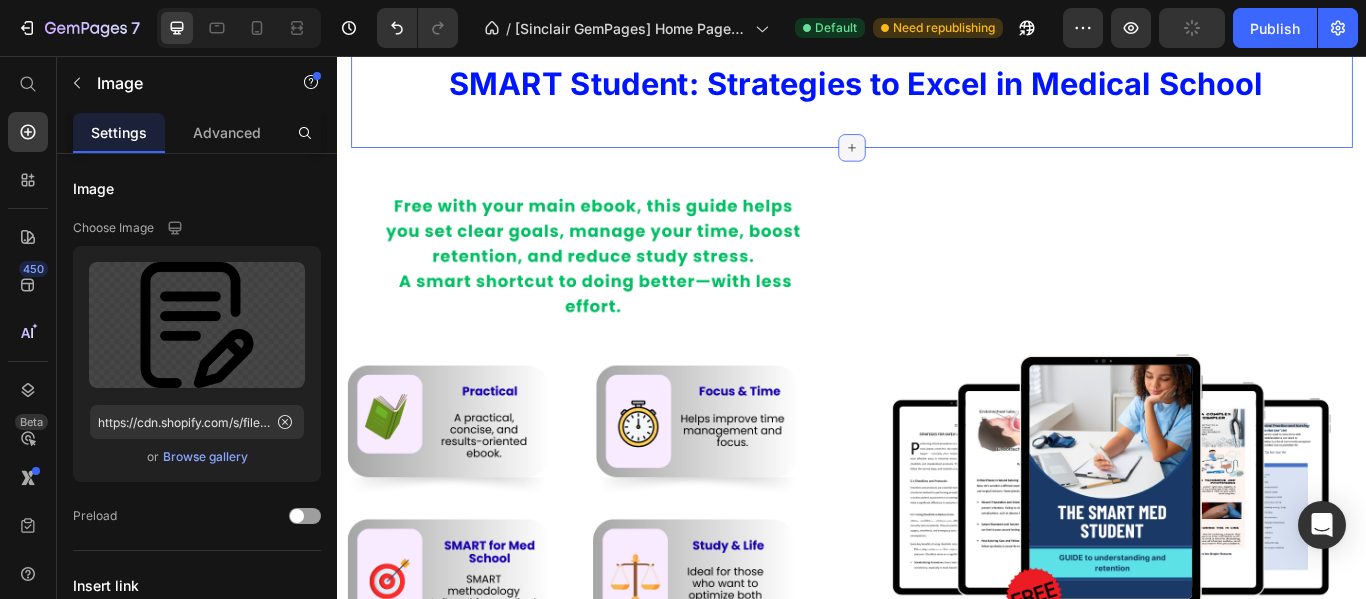 click at bounding box center (937, 163) 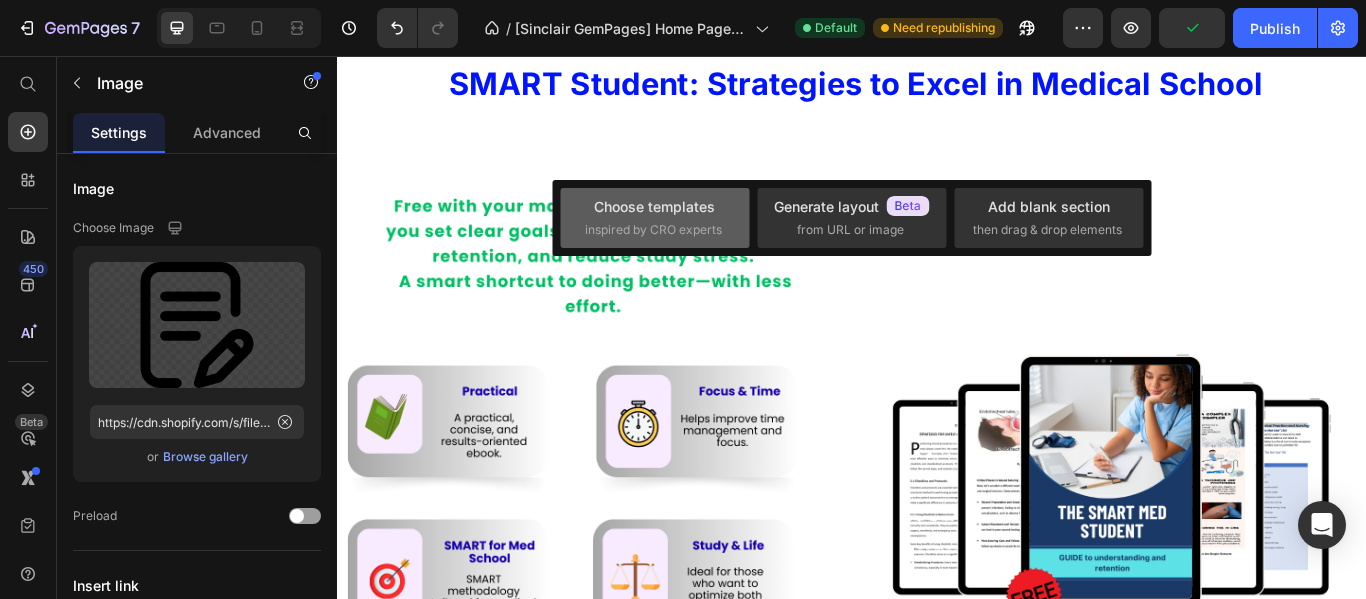 click on "inspired by CRO experts" at bounding box center (653, 230) 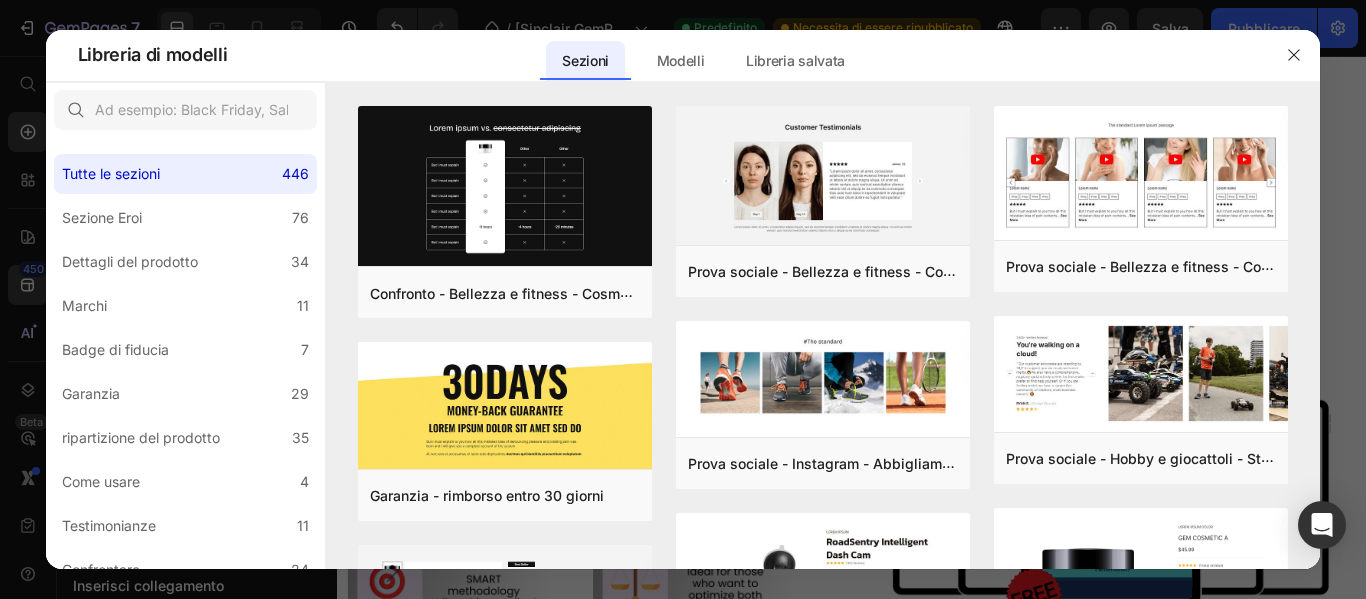 scroll, scrollTop: 5680, scrollLeft: 0, axis: vertical 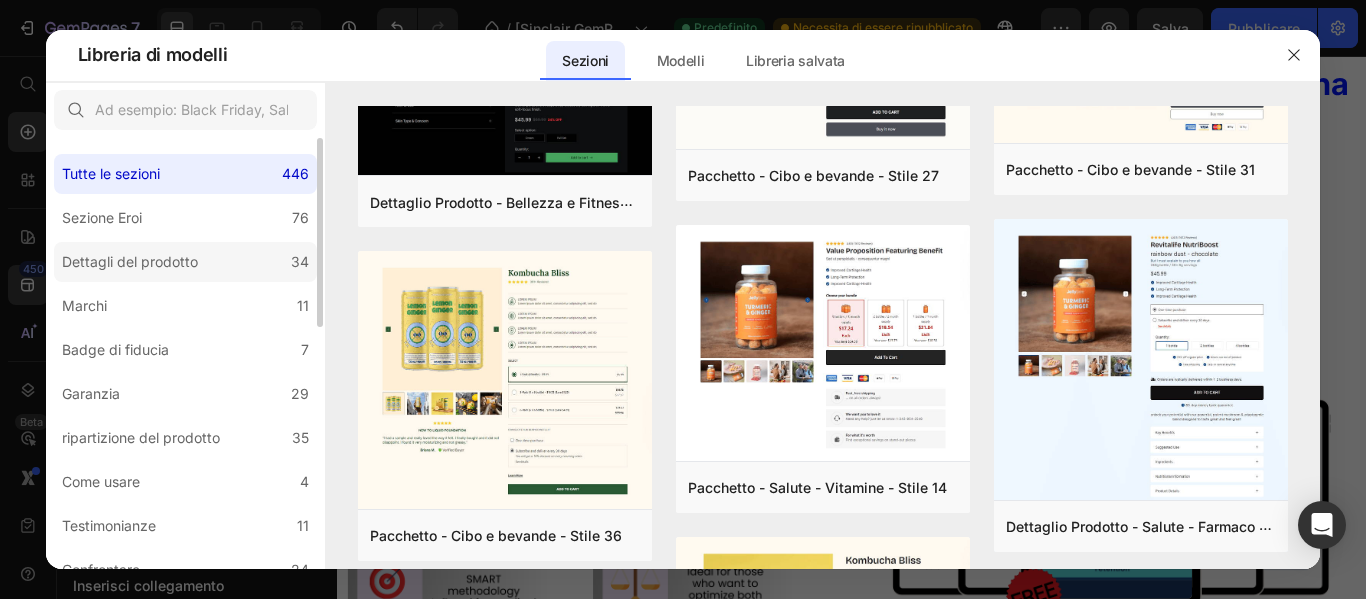 click on "Dettagli del prodotto" at bounding box center (130, 261) 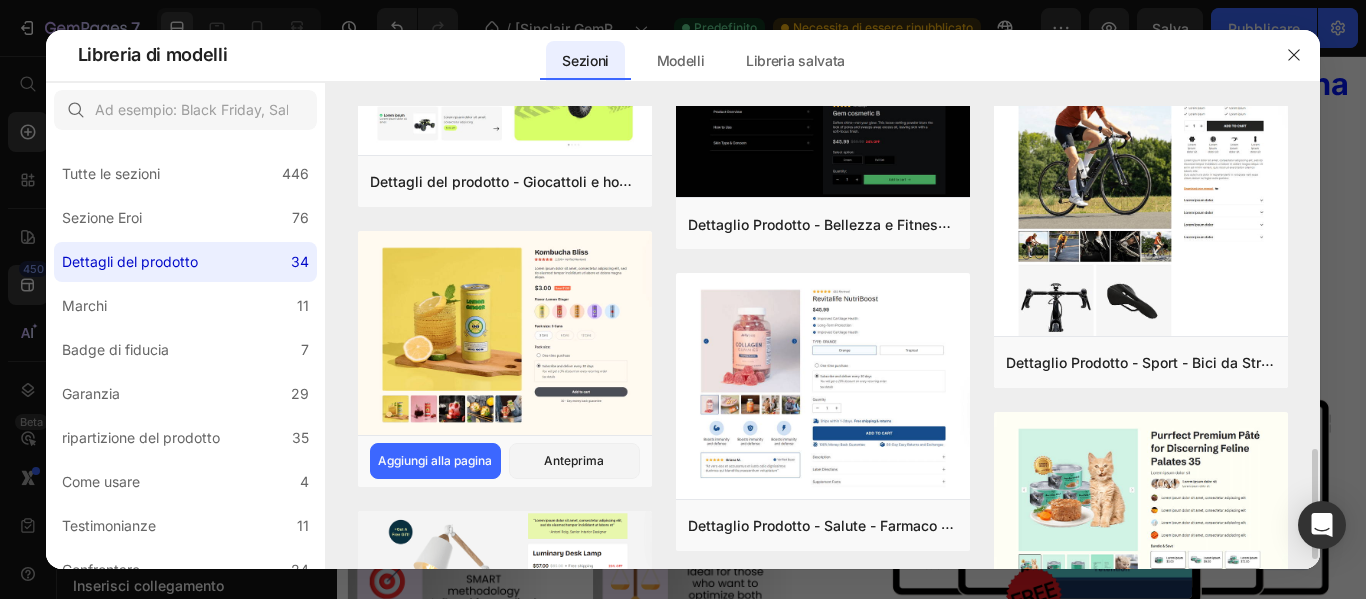 scroll, scrollTop: 600, scrollLeft: 0, axis: vertical 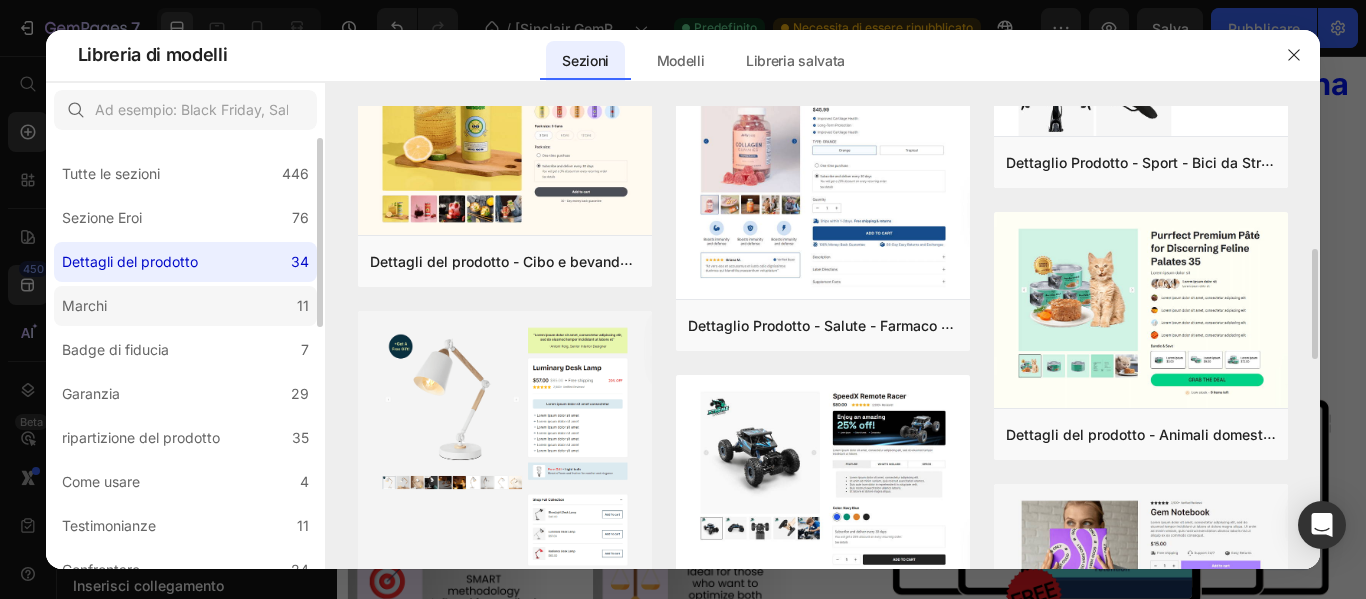click on "Marchi 11" 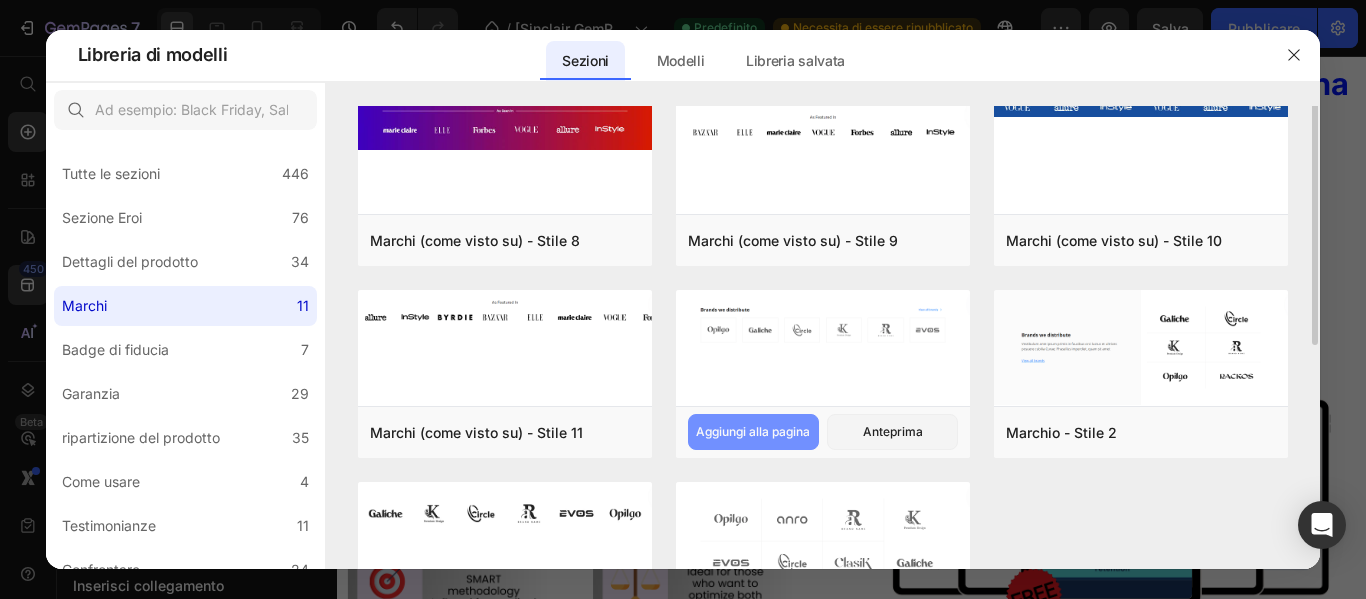 scroll, scrollTop: 305, scrollLeft: 0, axis: vertical 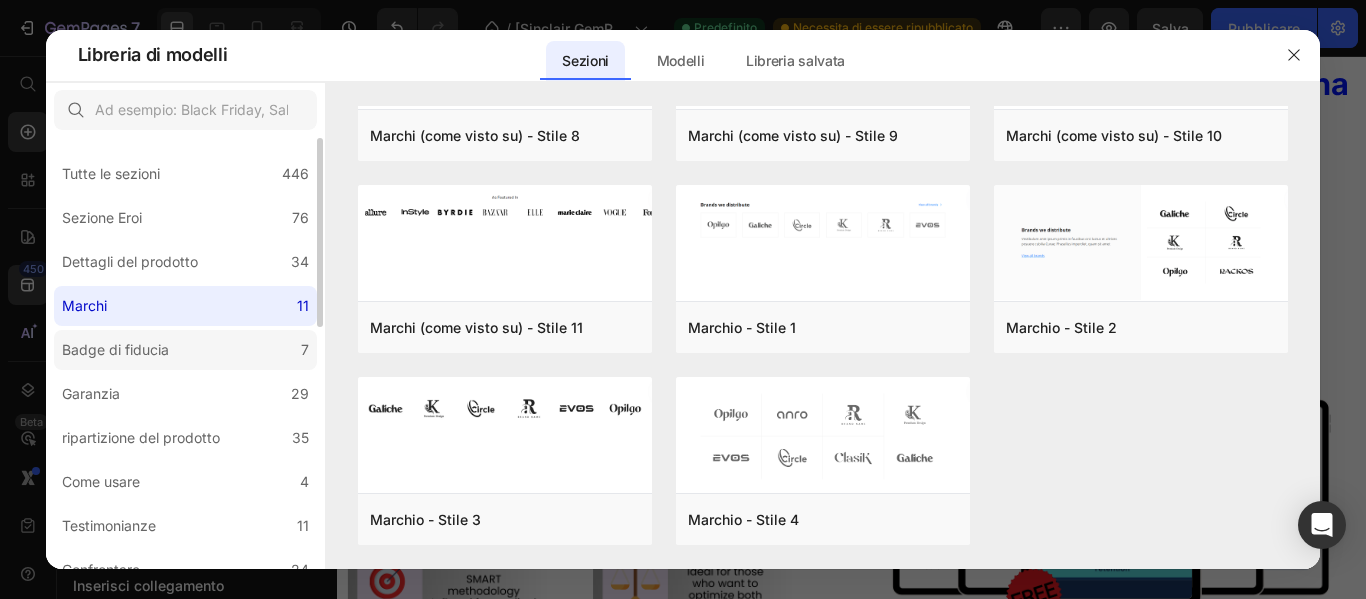 click on "Badge di fiducia" at bounding box center (115, 349) 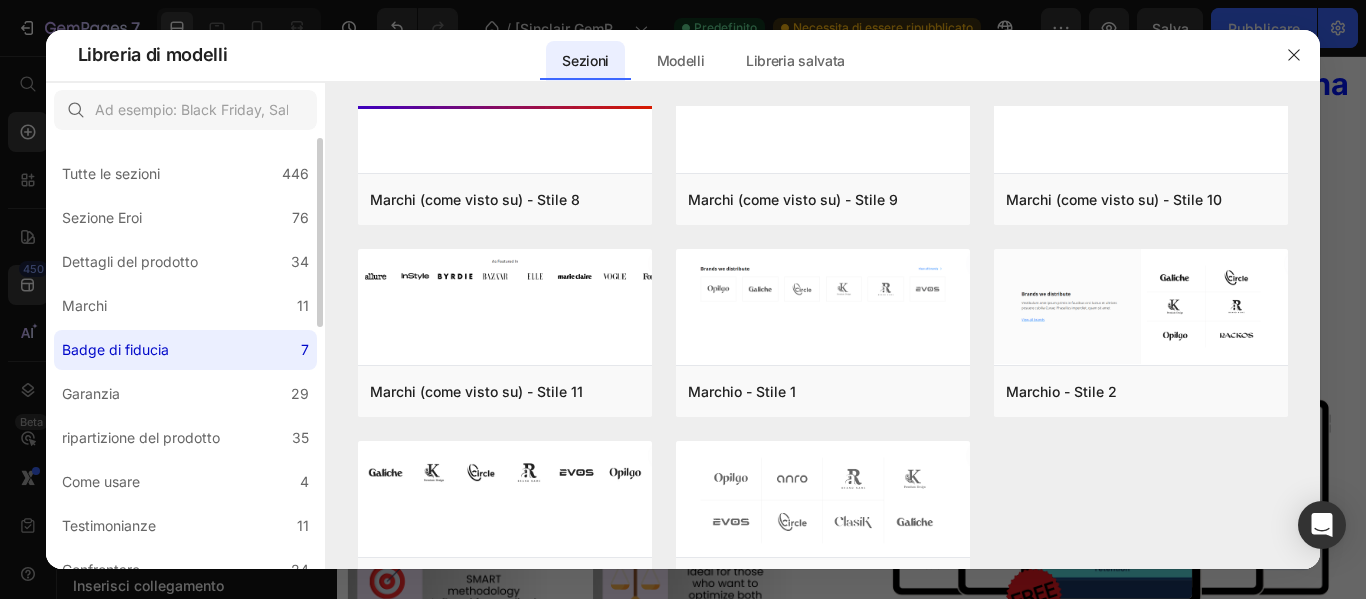 scroll, scrollTop: 0, scrollLeft: 0, axis: both 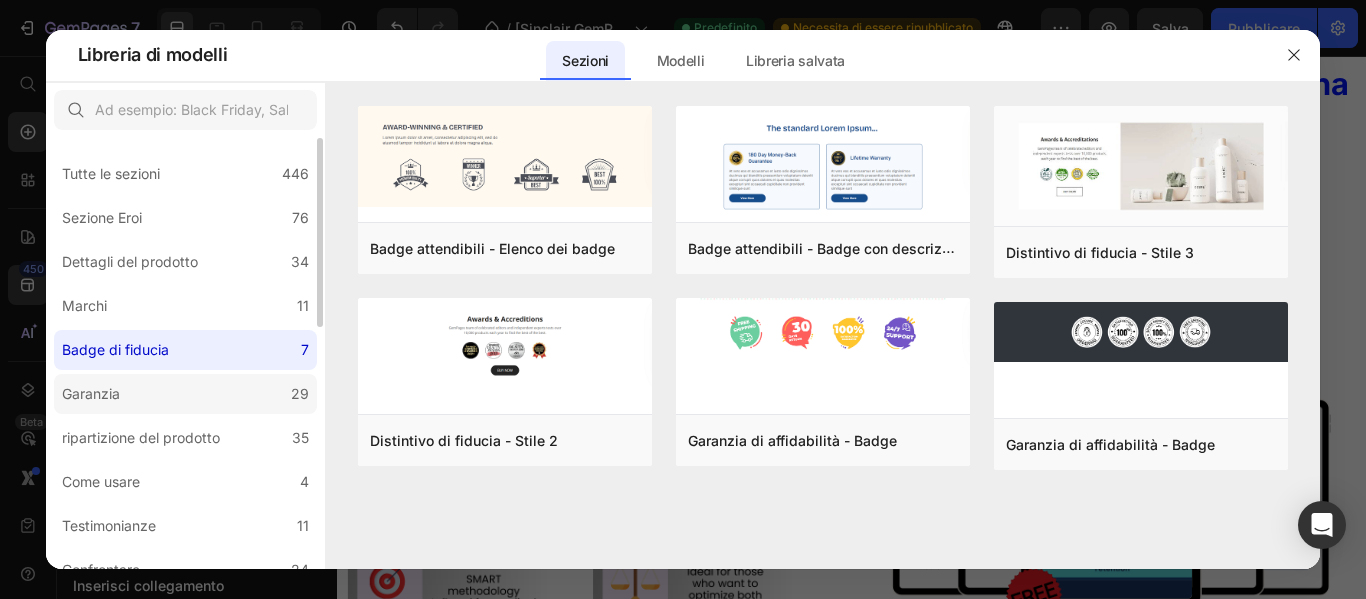 click on "Garanzia 29" 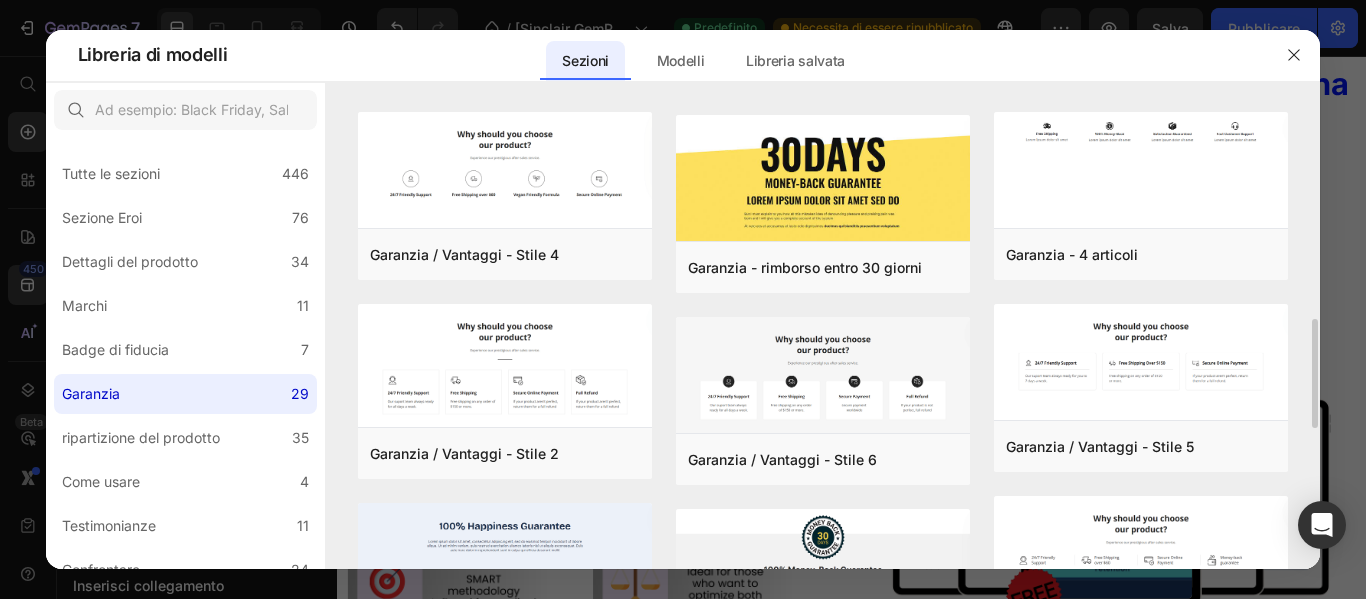 scroll, scrollTop: 478, scrollLeft: 0, axis: vertical 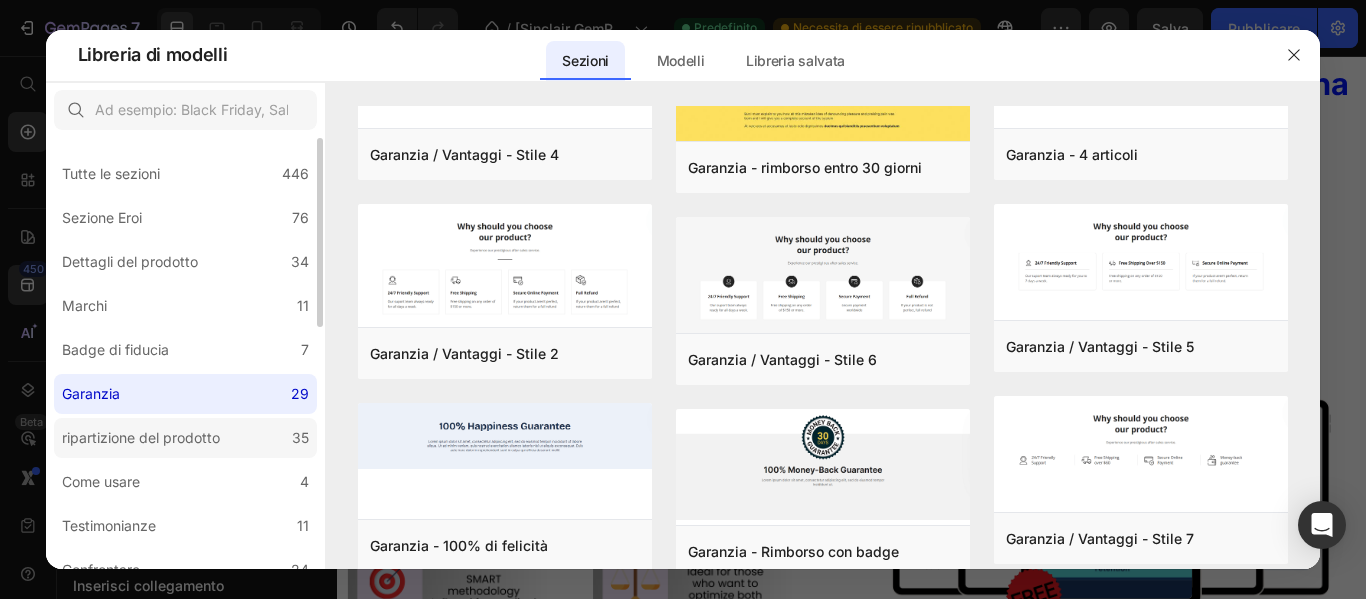 click on "ripartizione del prodotto" at bounding box center [141, 437] 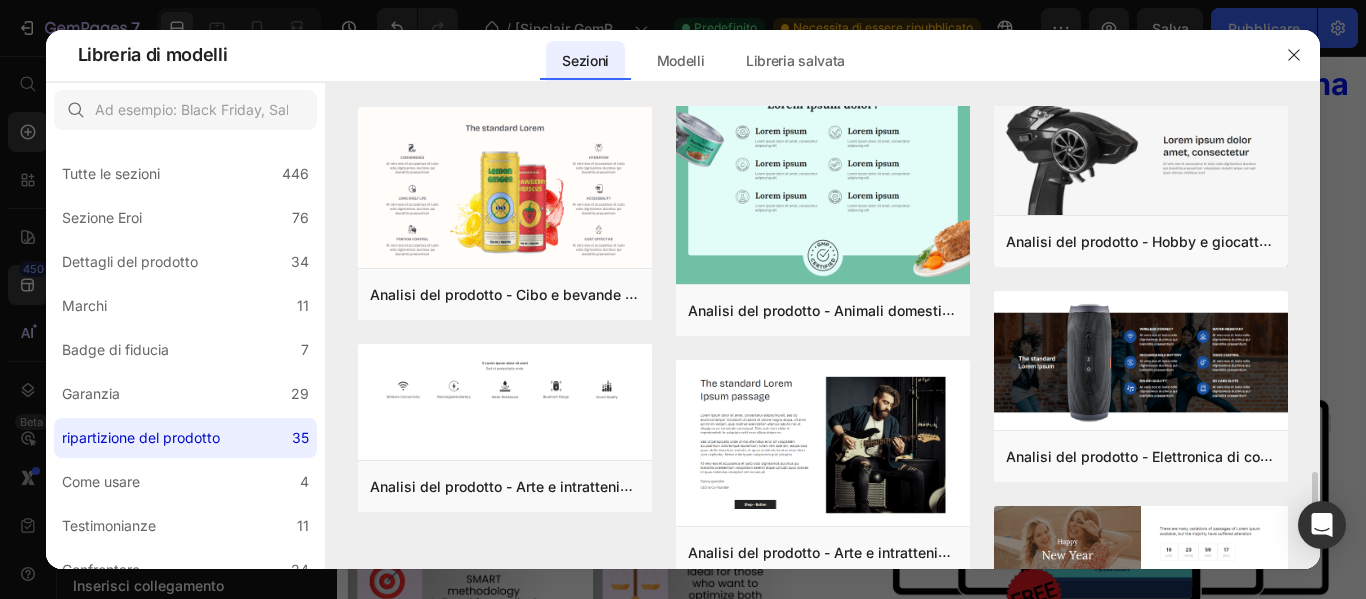 scroll, scrollTop: 2372, scrollLeft: 0, axis: vertical 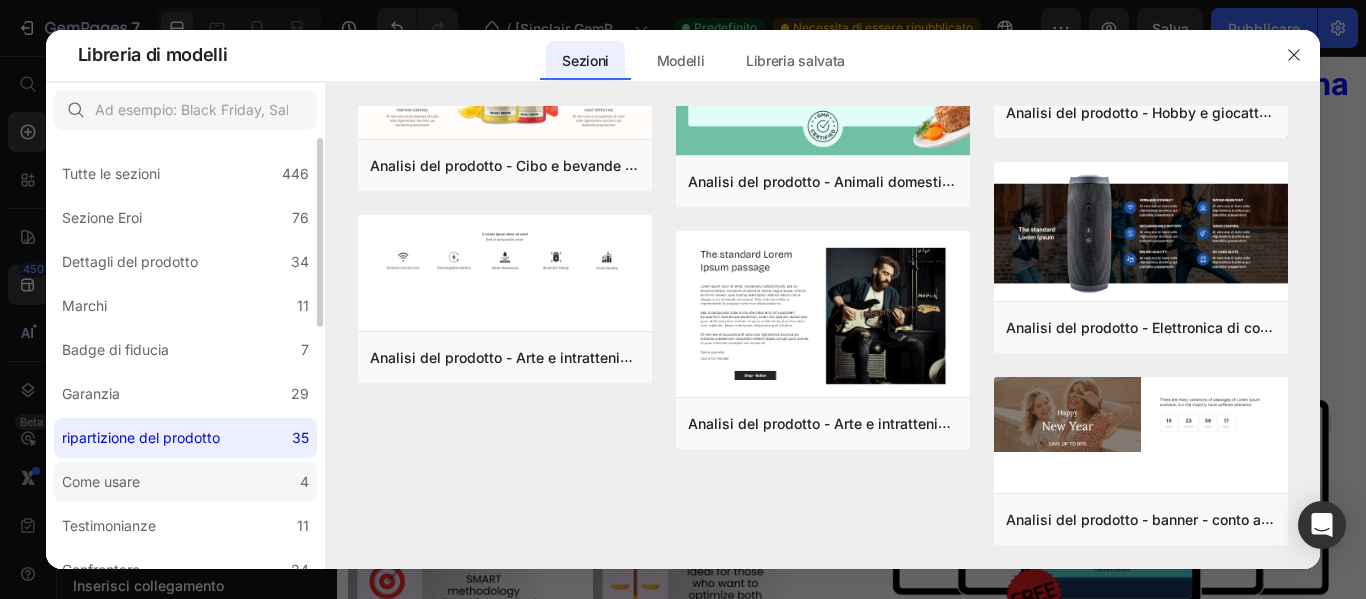 click on "Come usare 4" 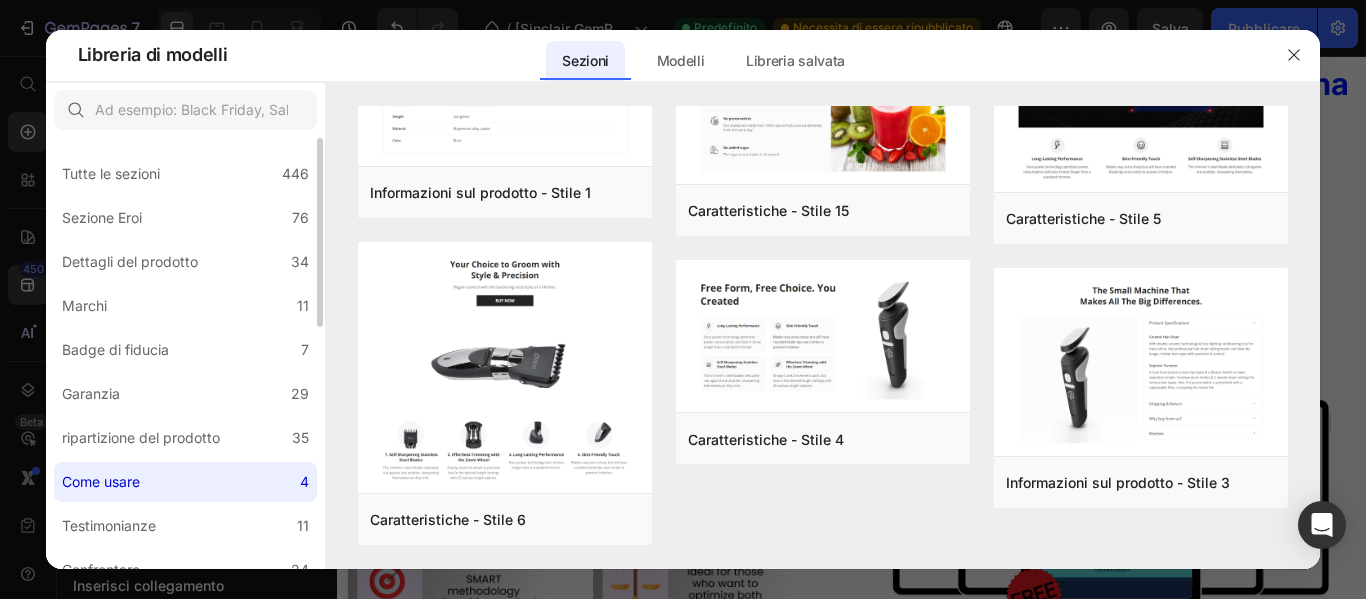 scroll, scrollTop: 0, scrollLeft: 0, axis: both 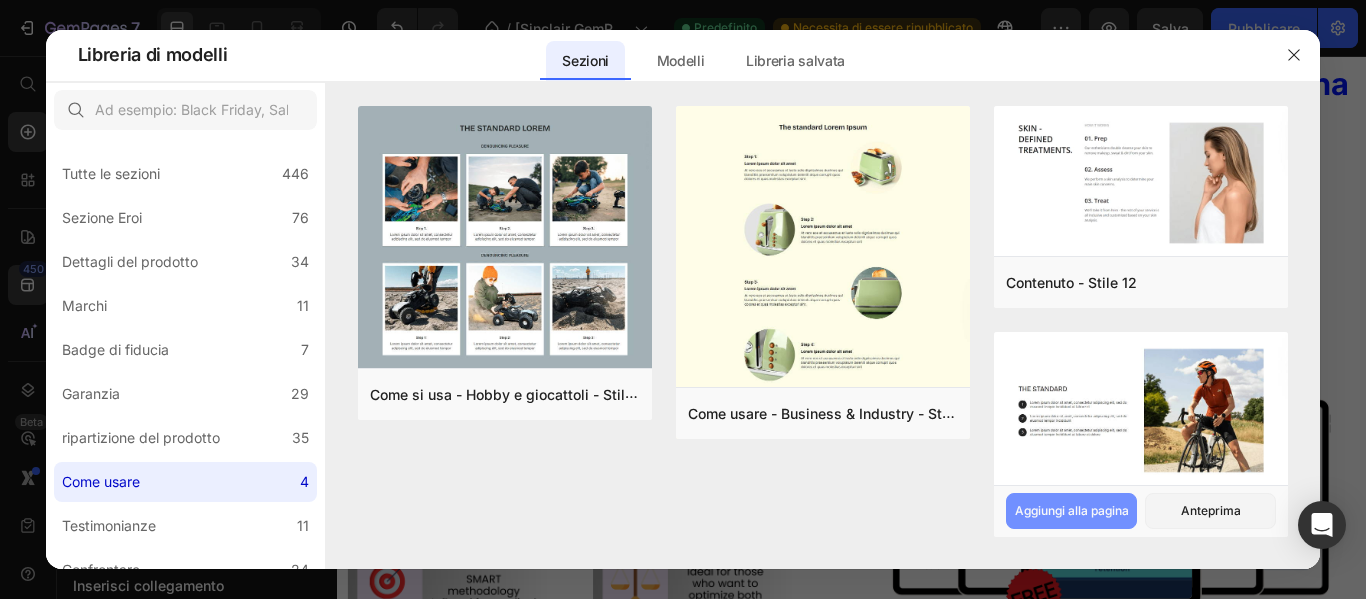 click on "Aggiungi alla pagina" at bounding box center [1072, 510] 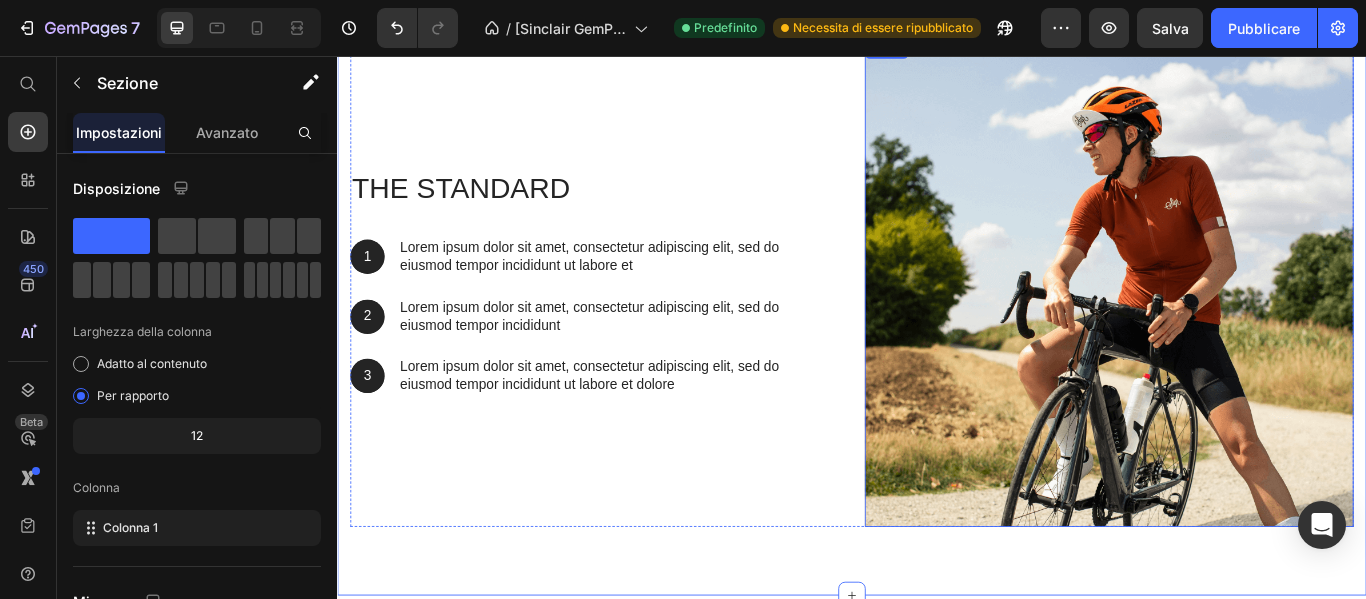 scroll, scrollTop: 5857, scrollLeft: 0, axis: vertical 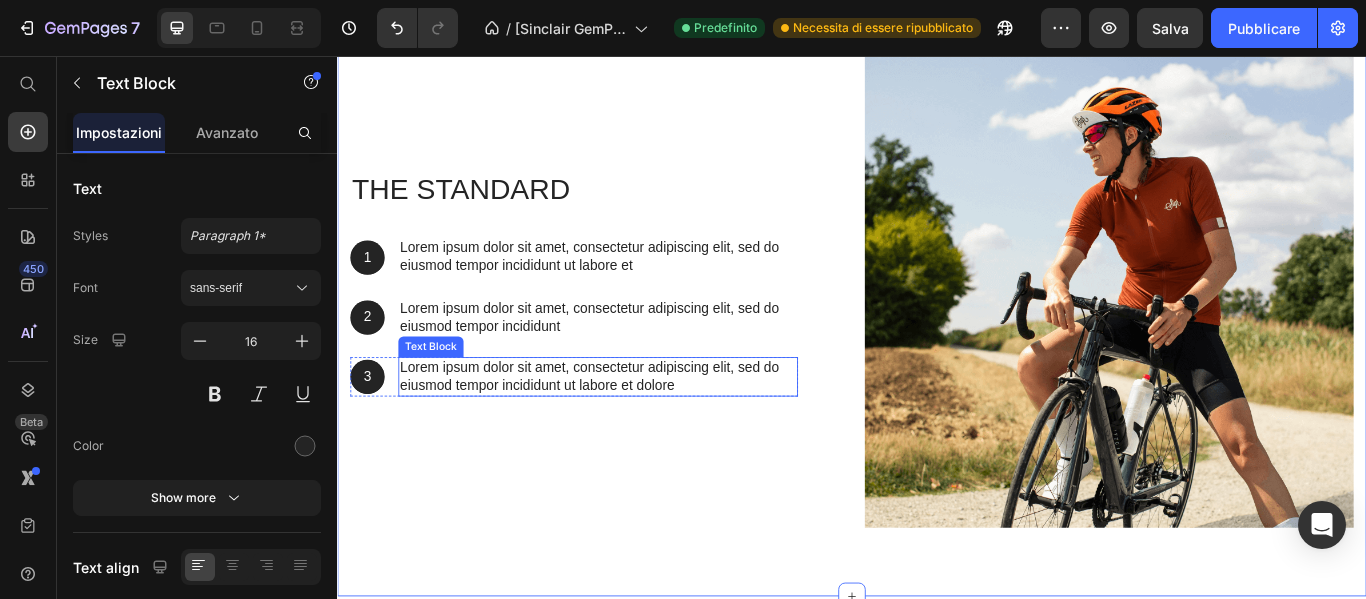 click on "Lorem ipsum dolor sit amet, consectetur adipiscing elit, sed do eiusmod tempor incididunt ut labore et dolore" at bounding box center [641, 430] 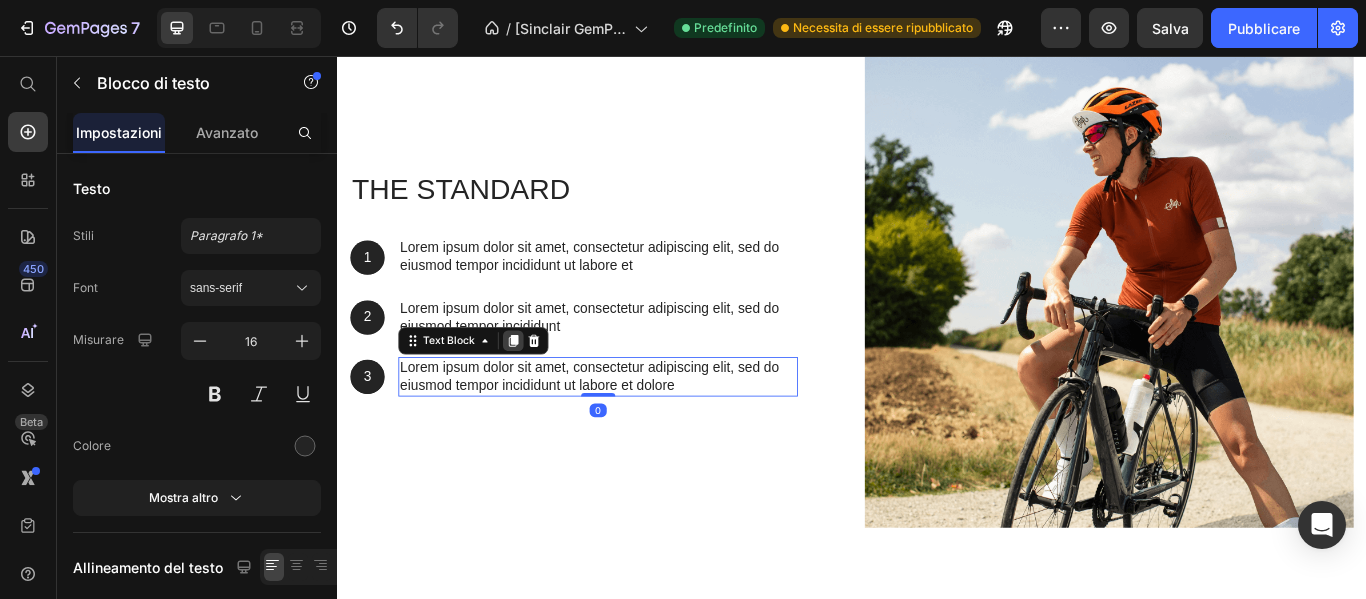 click 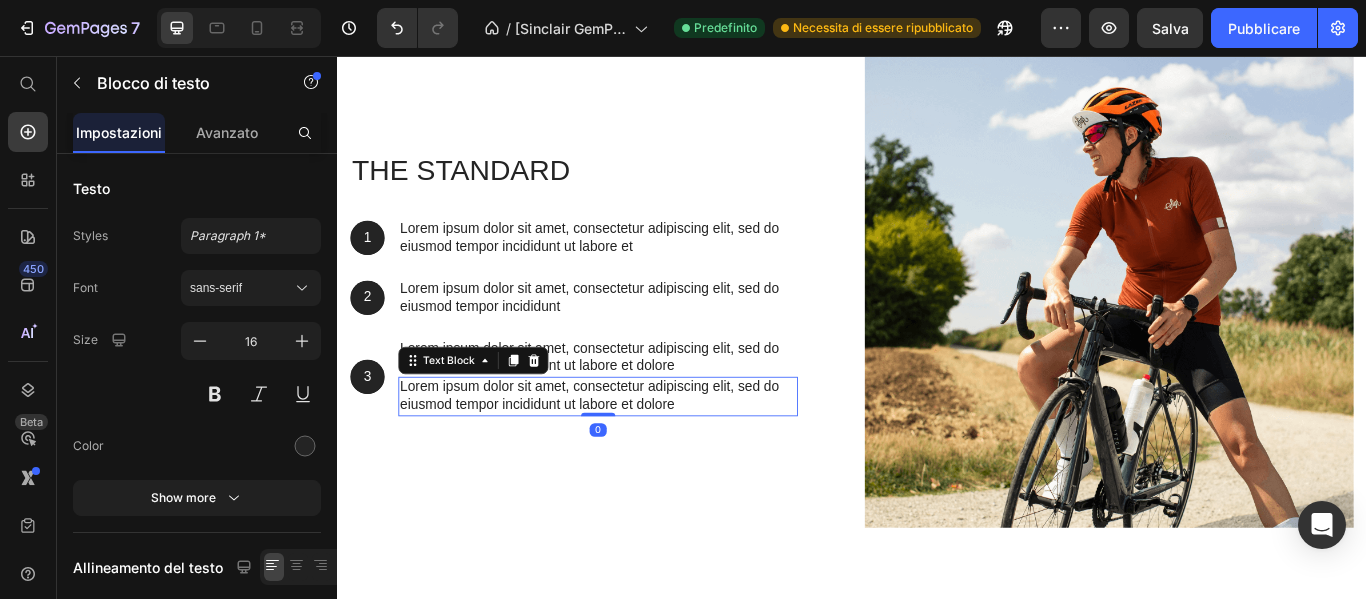 scroll, scrollTop: 5834, scrollLeft: 0, axis: vertical 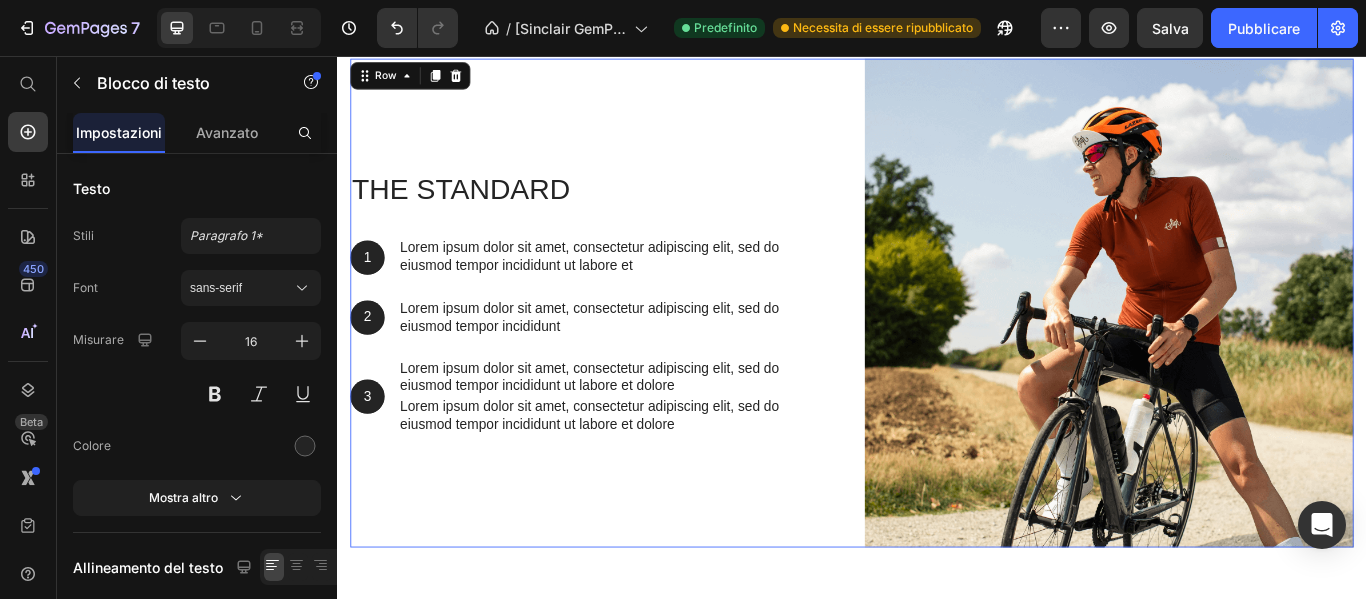 click on "The standard Heading 1 Text Block Hero Banner Lorem ipsum dolor sit amet, consectetur adipiscing elit, sed do eiusmod tempor incididunt ut labore et  Text Block Row 2 Text Block Hero Banner Lorem ipsum dolor sit amet, consectetur adipiscing elit, sed do eiusmod tempor incididunt Text Block Row 3 Text Block Hero Banner Lorem ipsum dolor sit amet, consectetur adipiscing elit, sed do eiusmod tempor incididunt ut labore et dolore  Text Block Lorem ipsum dolor sit amet, consectetur adipiscing elit, sed do eiusmod tempor incididunt ut labore et dolore  Text Block Row Row" at bounding box center [637, 344] 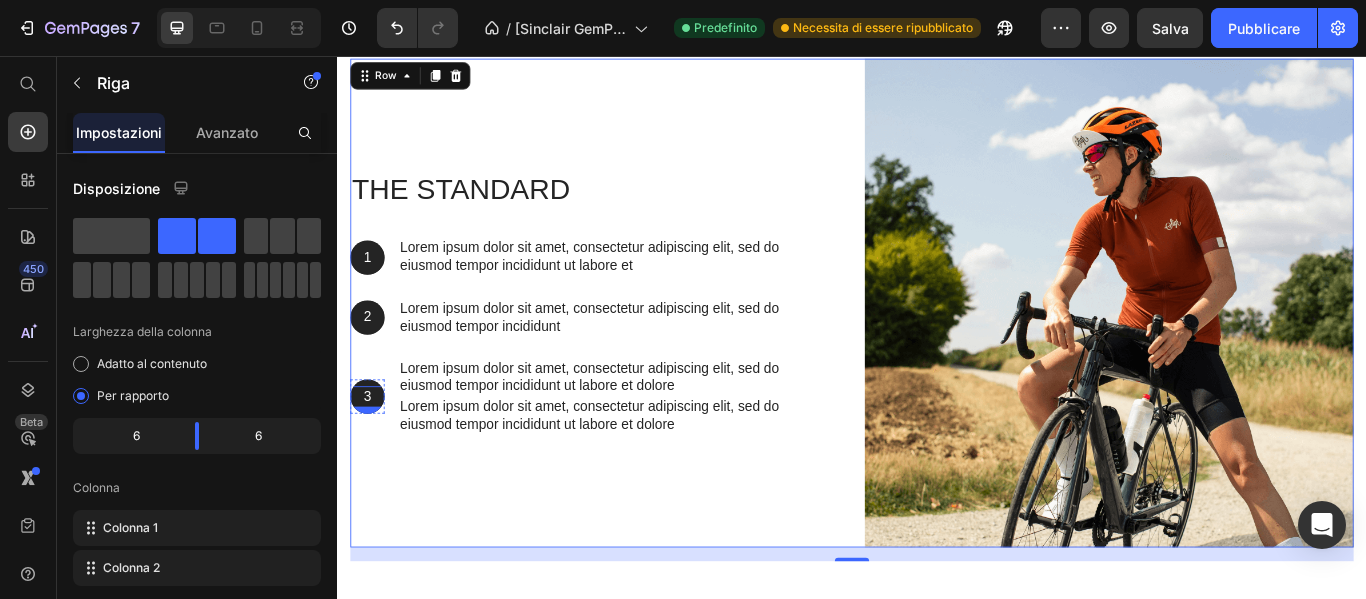 click on "3" at bounding box center (372, 453) 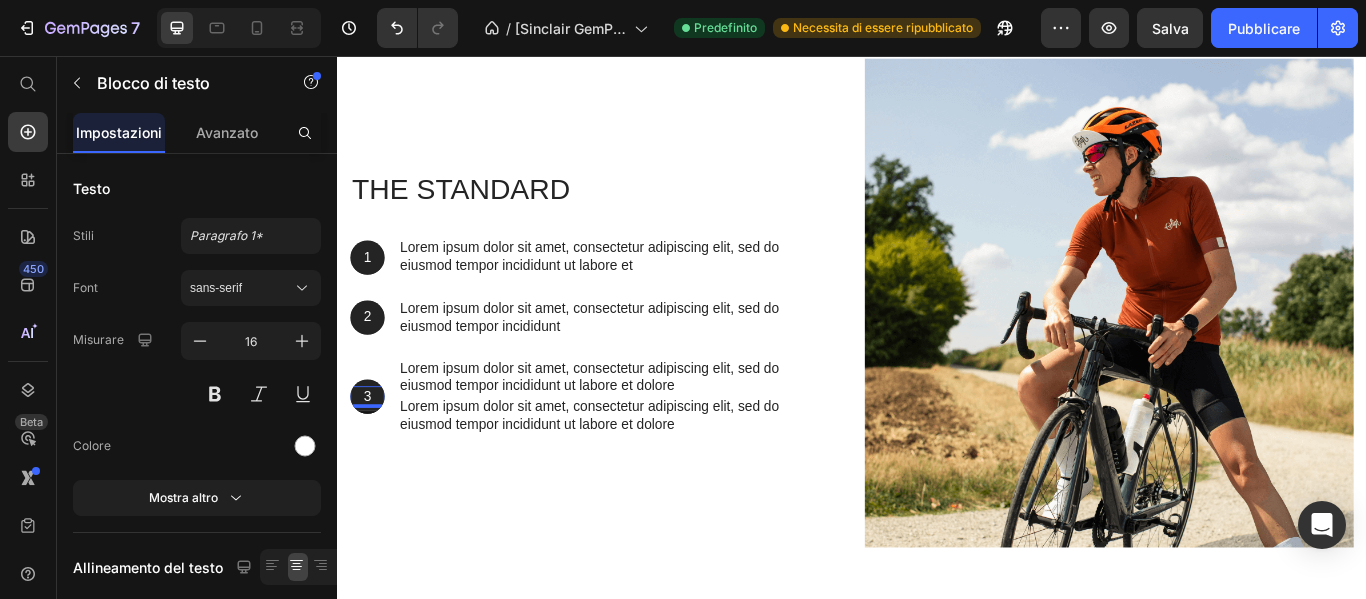 click on "3" at bounding box center [372, 453] 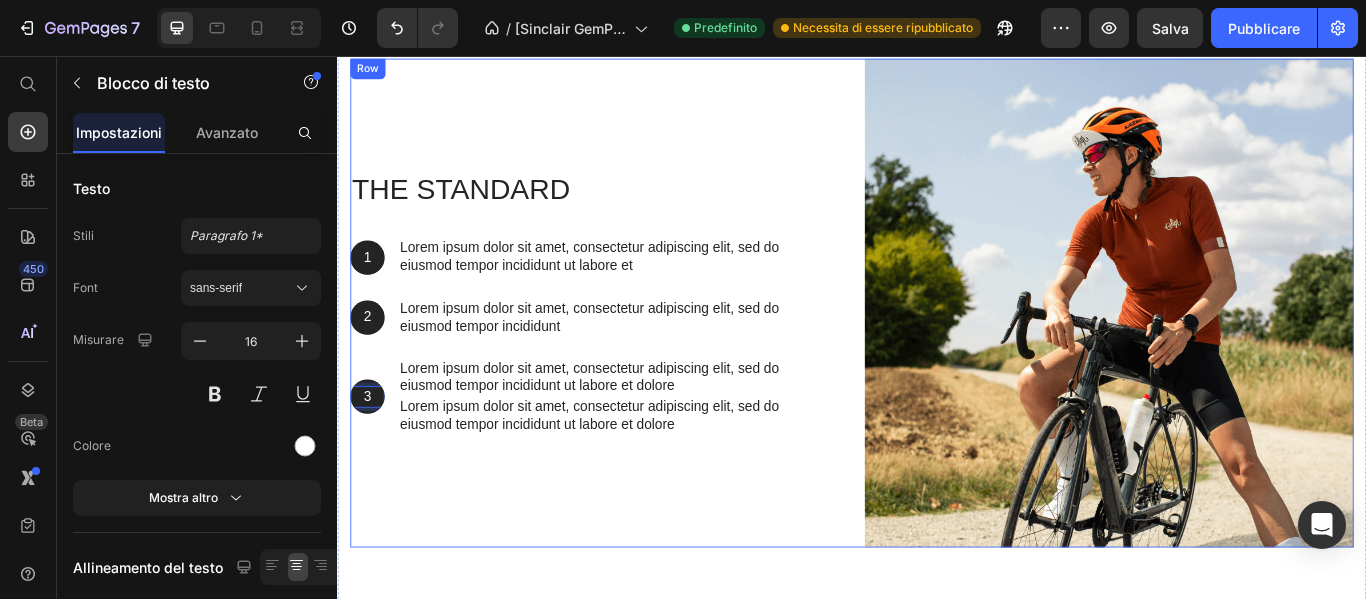 drag, startPoint x: 412, startPoint y: 525, endPoint x: 402, endPoint y: 545, distance: 22.36068 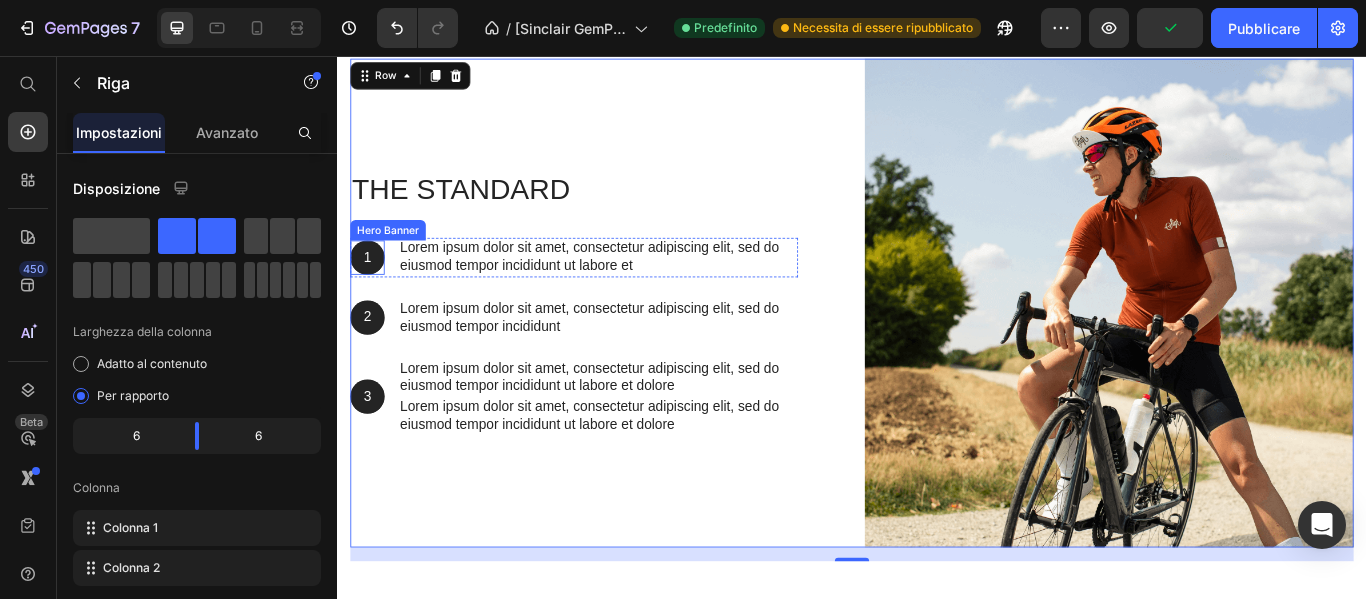click at bounding box center [372, 291] 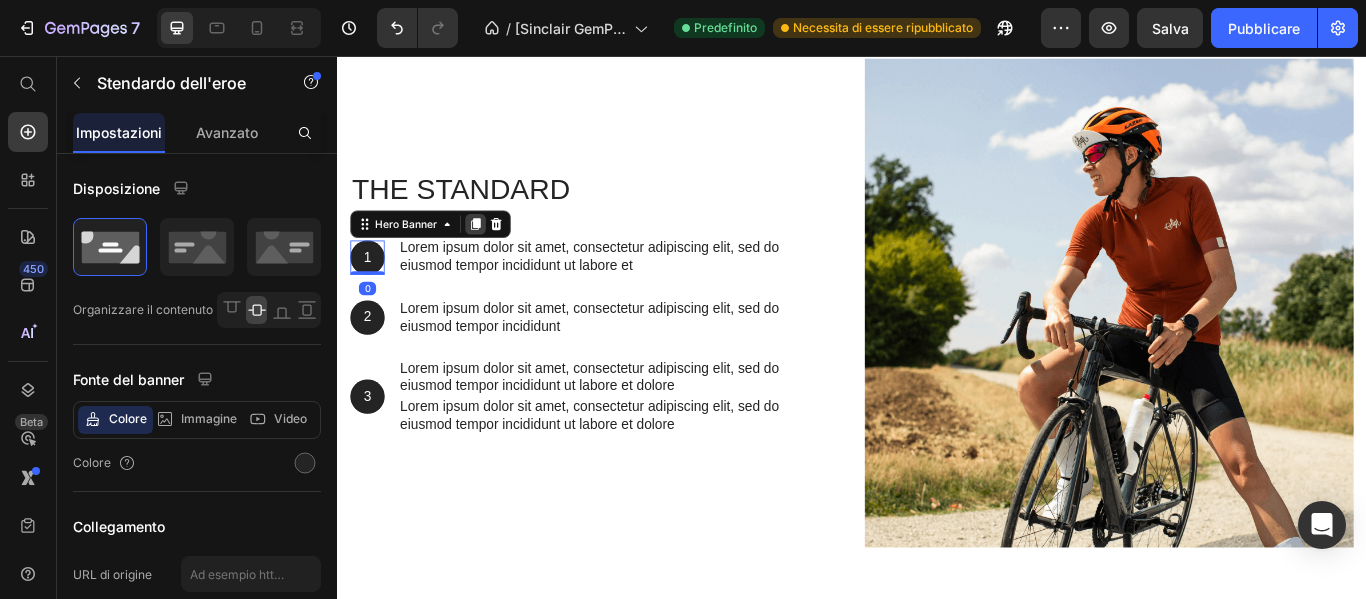 click 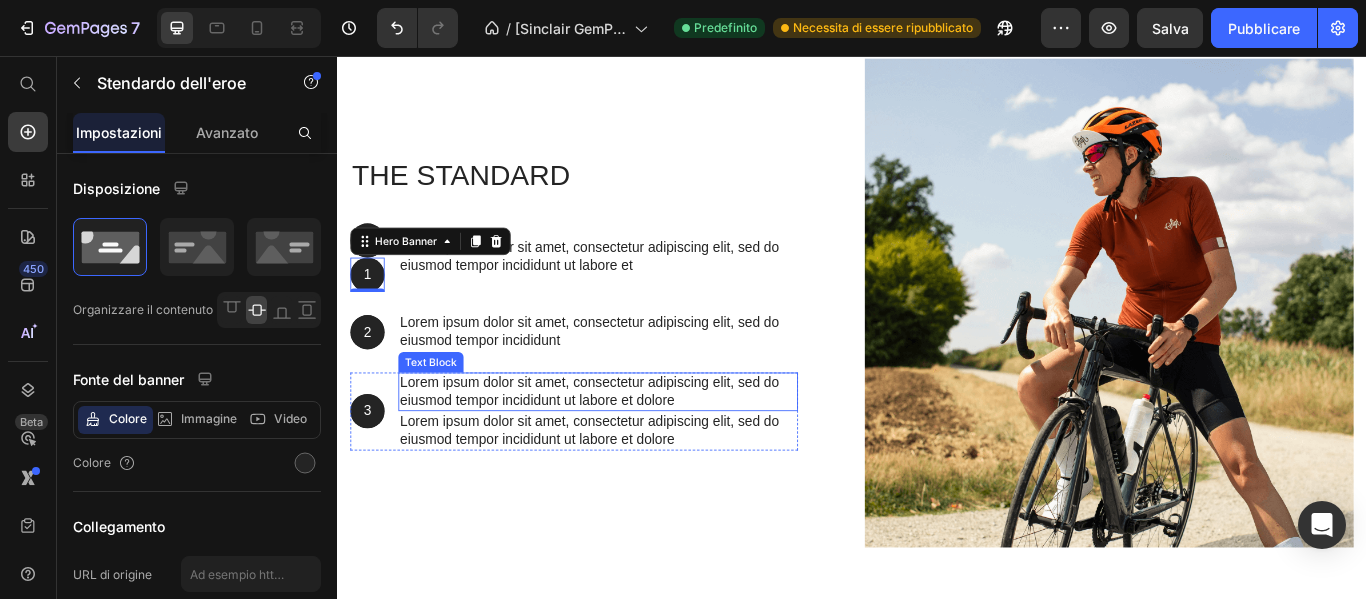 click on "Lorem ipsum dolor sit amet, consectetur adipiscing elit, sed do eiusmod tempor incididunt ut labore et dolore" at bounding box center (641, 448) 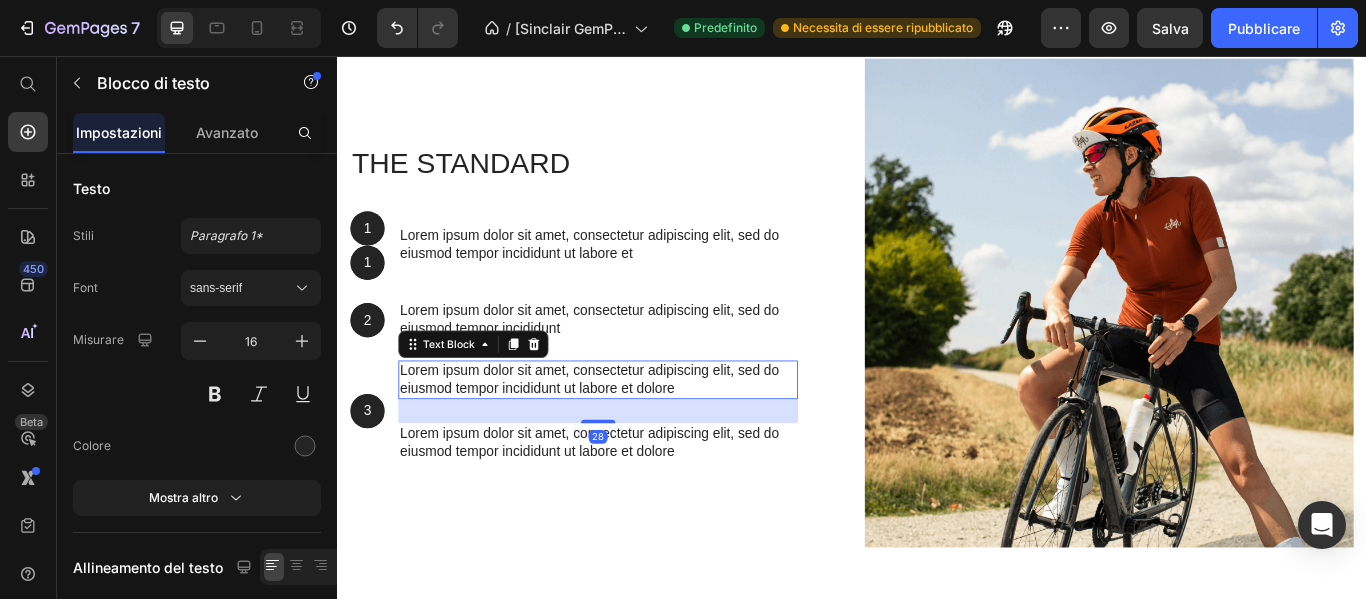 drag, startPoint x: 641, startPoint y: 464, endPoint x: 643, endPoint y: 492, distance: 28.071337 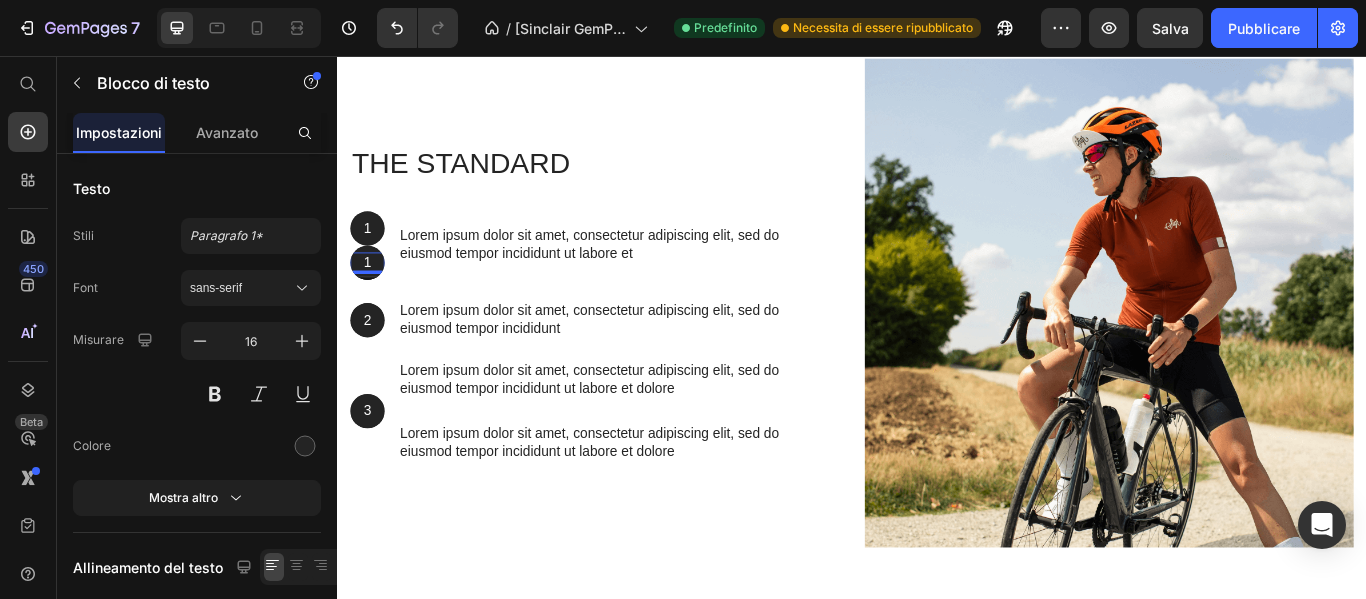 click on "1" at bounding box center (372, 297) 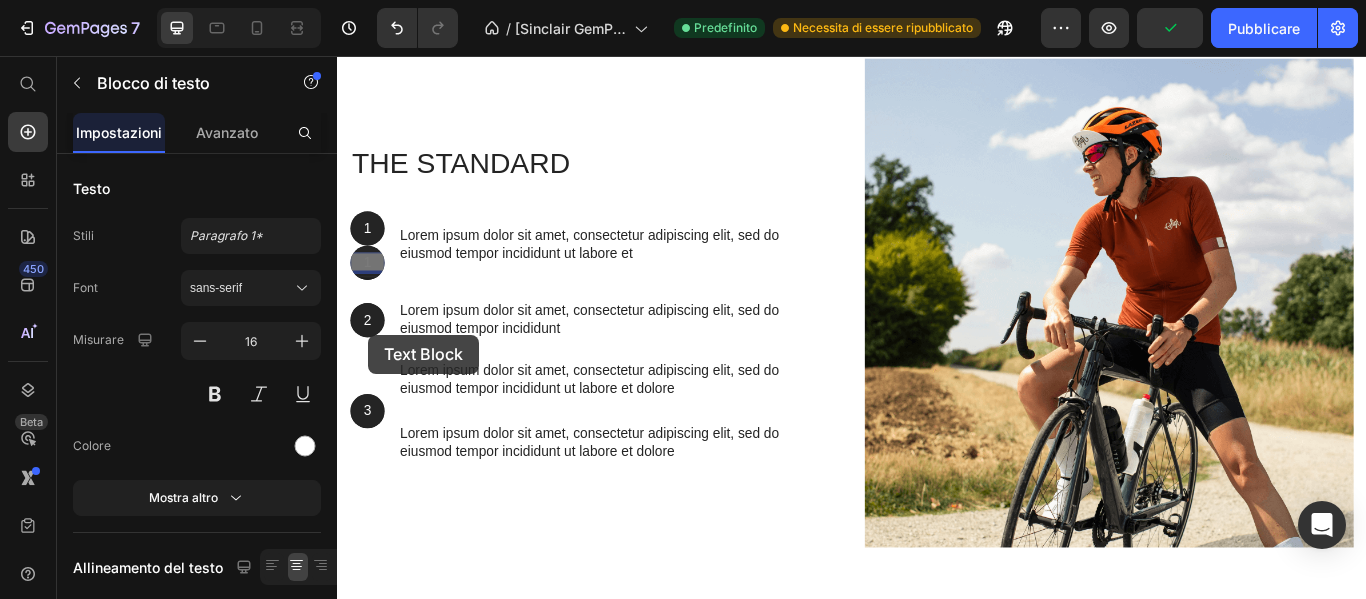 scroll, scrollTop: 5822, scrollLeft: 0, axis: vertical 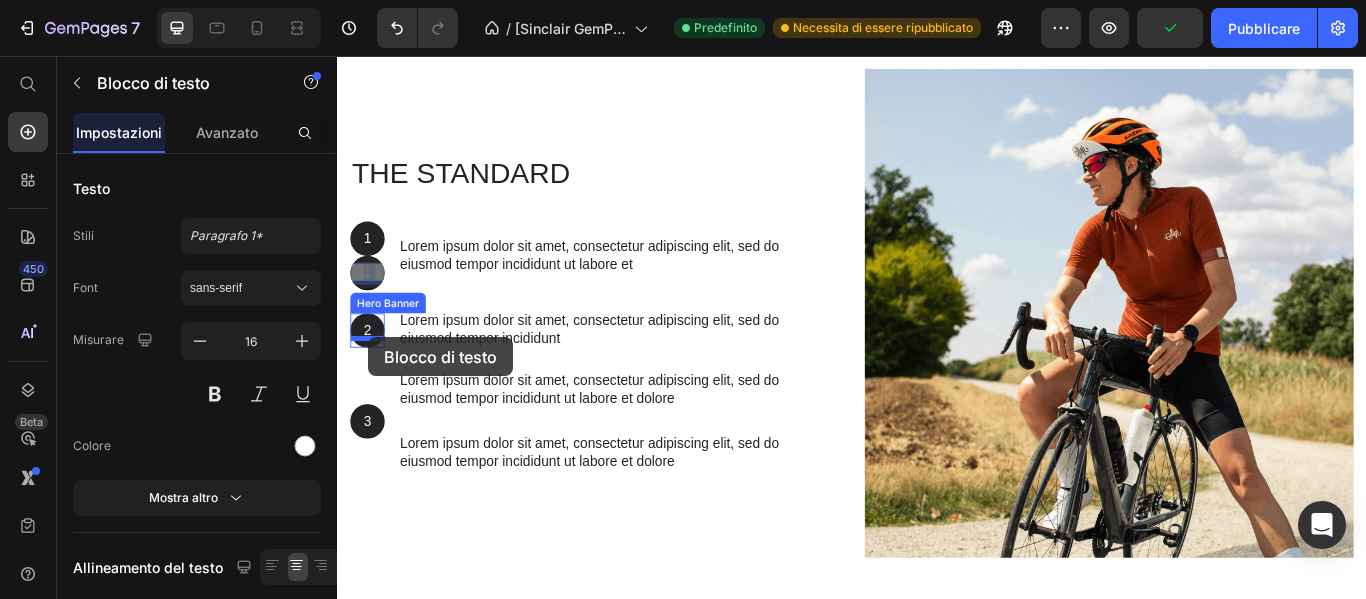 drag, startPoint x: 363, startPoint y: 283, endPoint x: 373, endPoint y: 384, distance: 101.49384 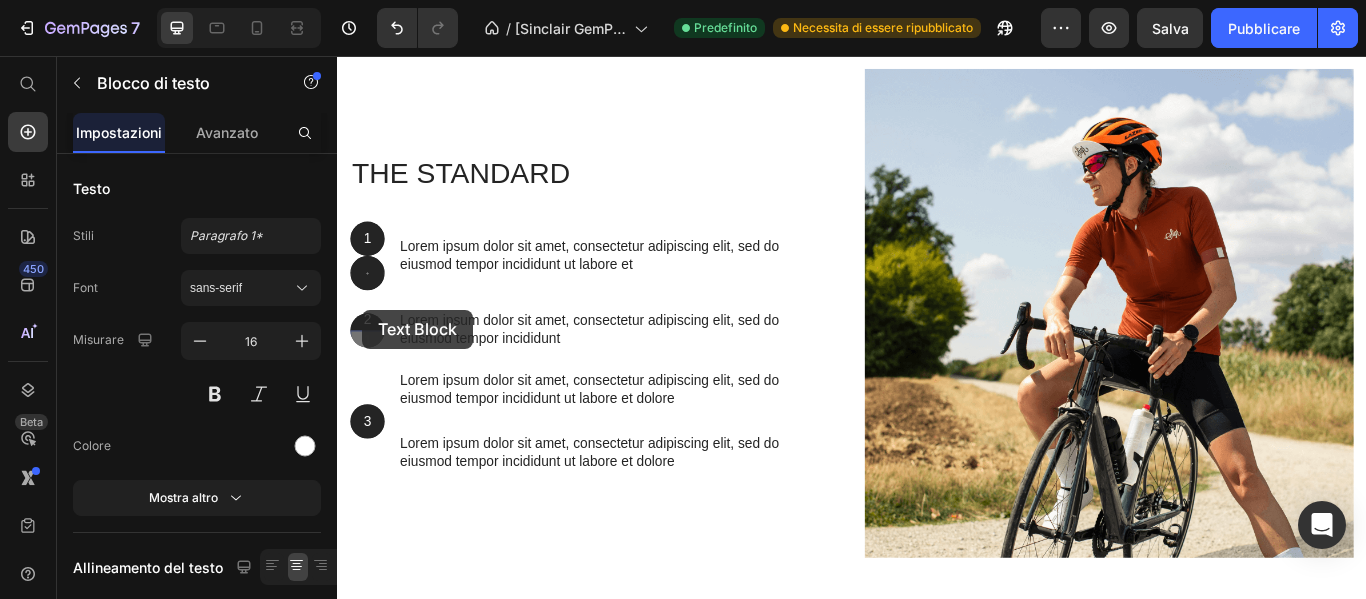 scroll, scrollTop: 5810, scrollLeft: 0, axis: vertical 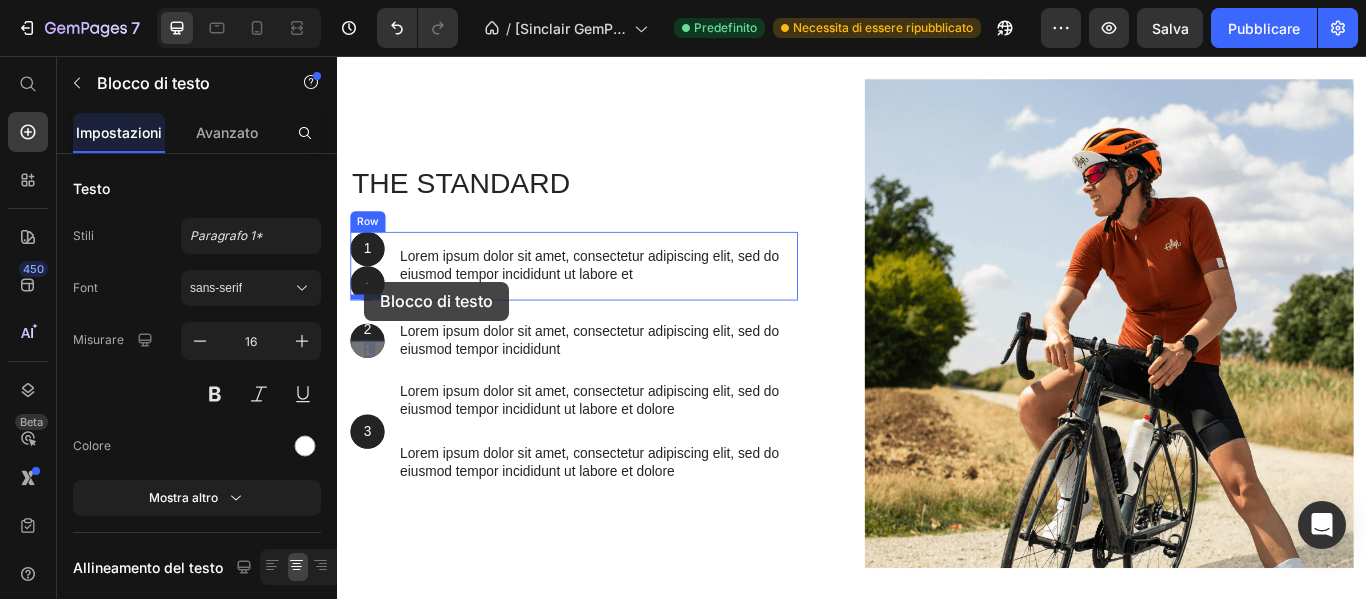 drag, startPoint x: 371, startPoint y: 374, endPoint x: 369, endPoint y: 319, distance: 55.03635 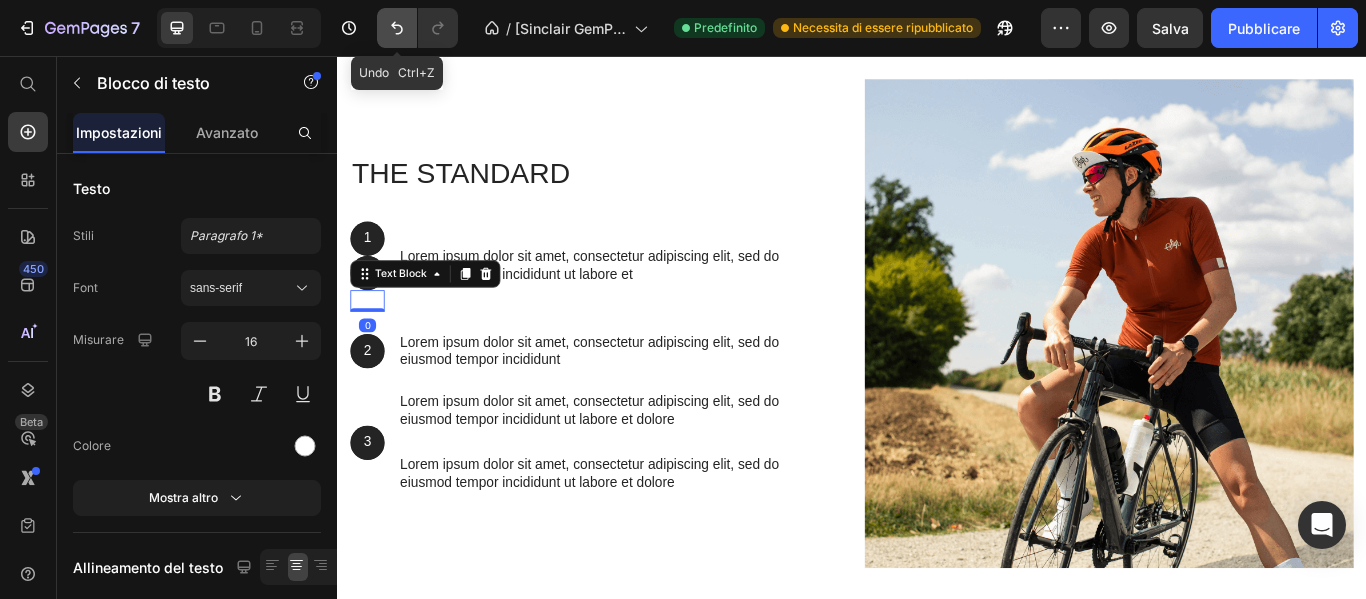 click 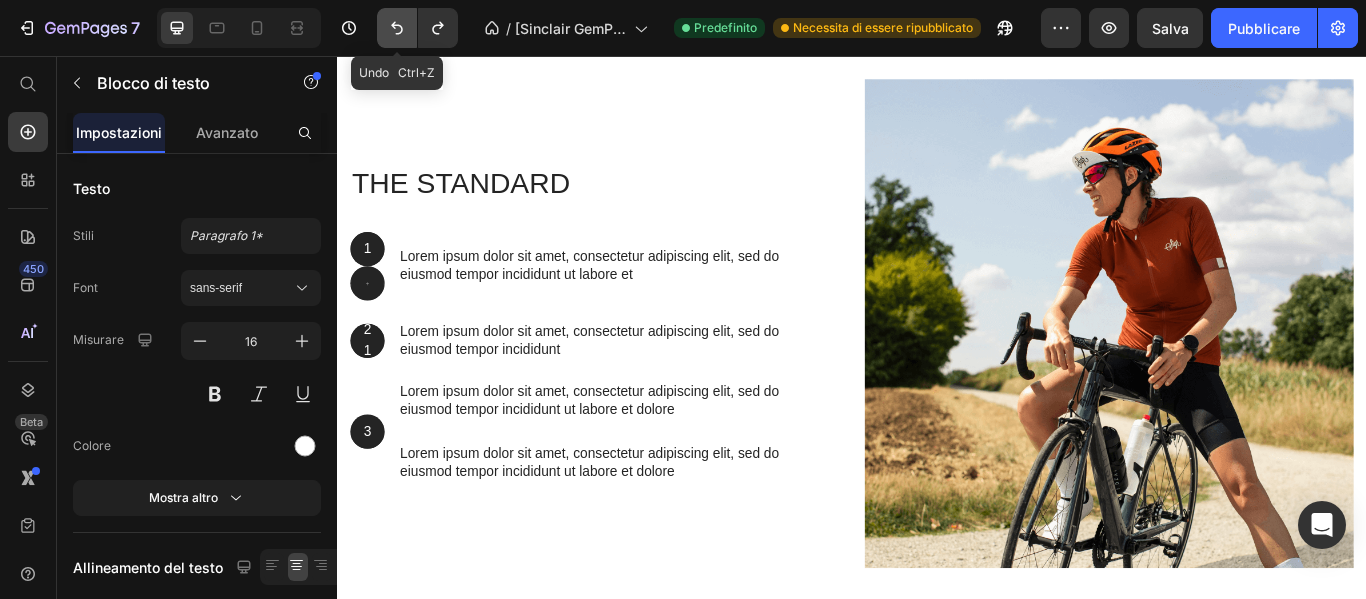 click 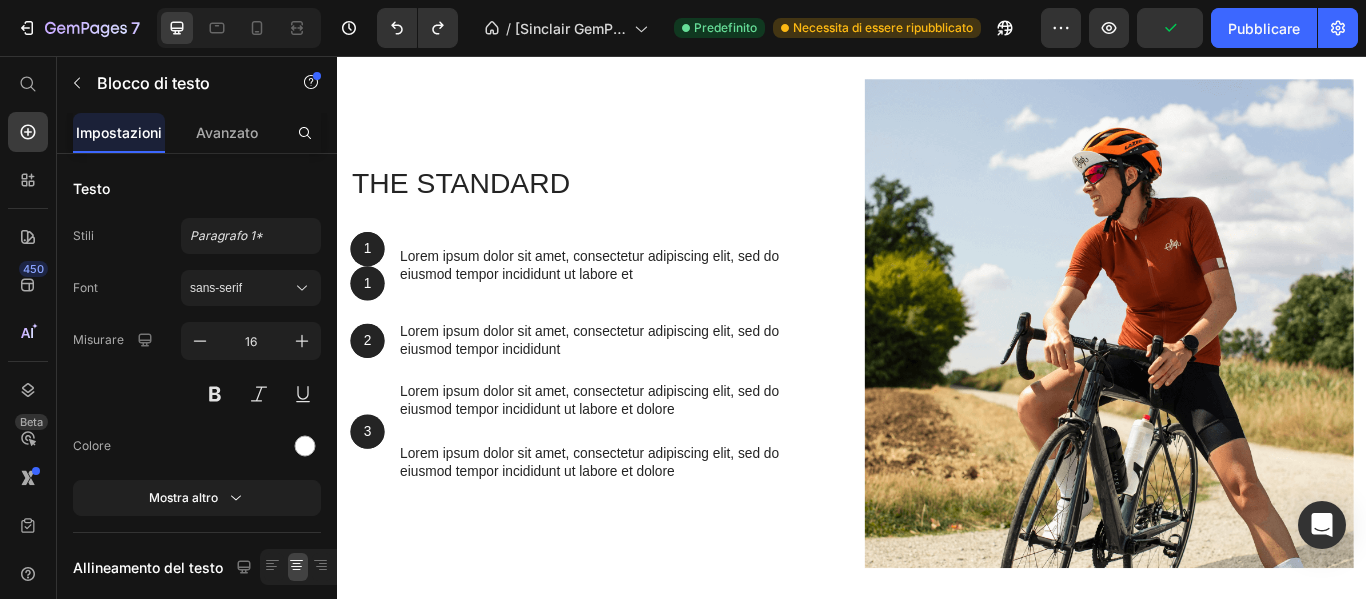 click on "1" at bounding box center [372, 321] 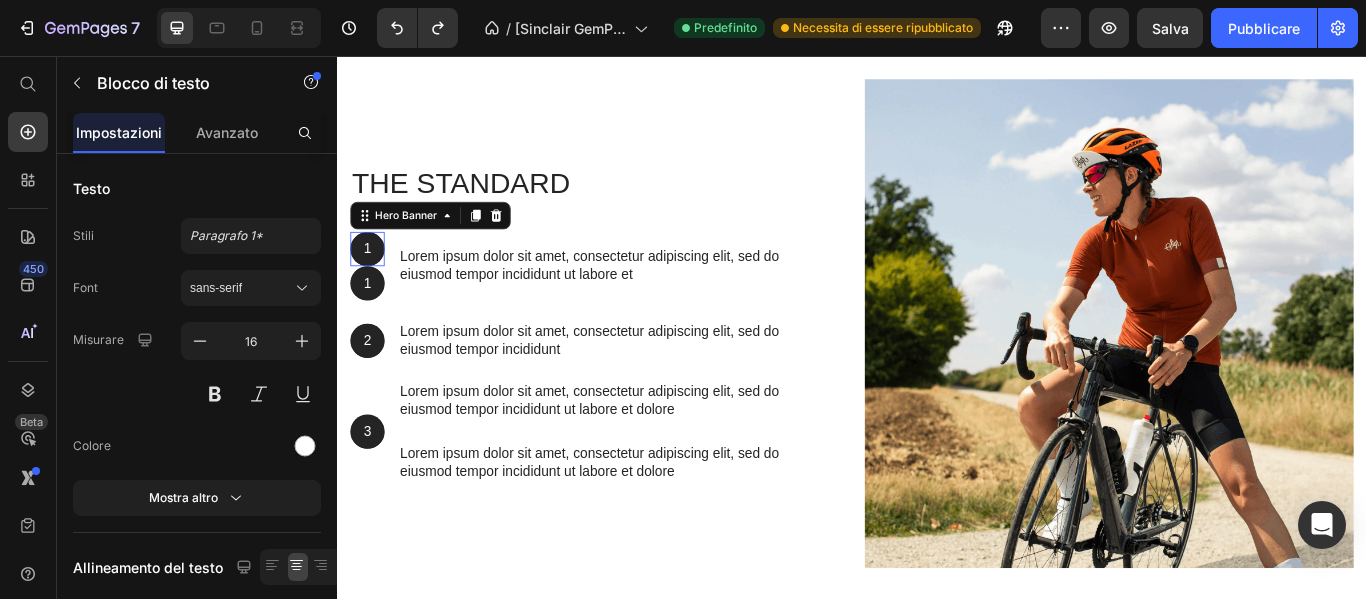 click at bounding box center [372, 281] 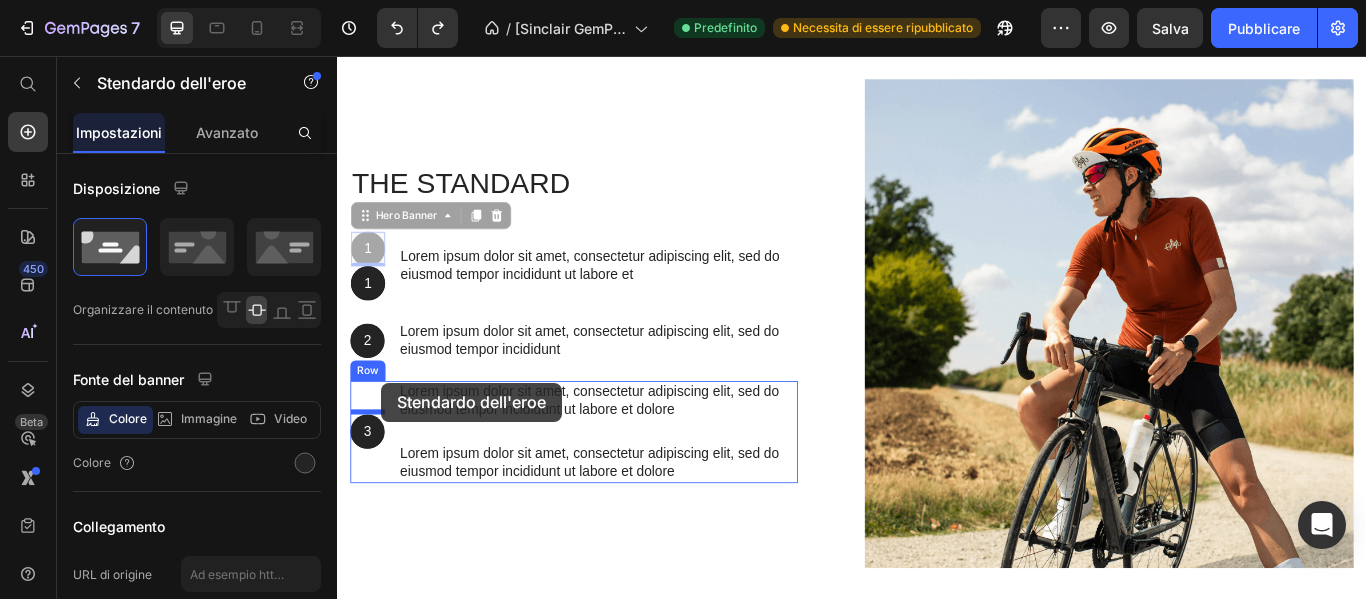 drag, startPoint x: 369, startPoint y: 257, endPoint x: 388, endPoint y: 437, distance: 181 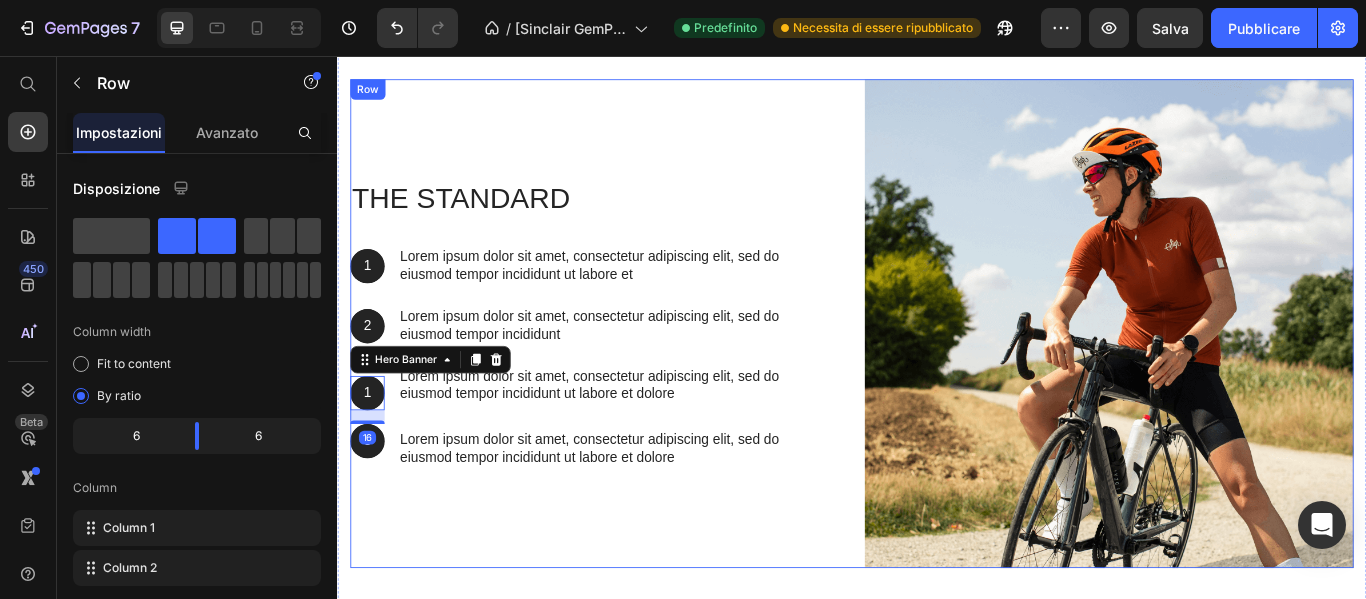 click on "The standard Heading 1 Text Block Hero Banner Lorem ipsum dolor sit amet, consectetur adipiscing elit, sed do eiusmod tempor incididunt ut labore et  Text Block Row 2 Text Block Hero Banner Lorem ipsum dolor sit amet, consectetur adipiscing elit, sed do eiusmod tempor incididunt Text Block Row 1 Text Block Hero Banner   16 3 Text Block Hero Banner Lorem ipsum dolor sit amet, consectetur adipiscing elit, sed do eiusmod tempor incididunt ut labore et dolore  Text Block Lorem ipsum dolor sit amet, consectetur adipiscing elit, sed do eiusmod tempor incididunt ut labore et dolore  Text Block Row Row" at bounding box center [637, 368] 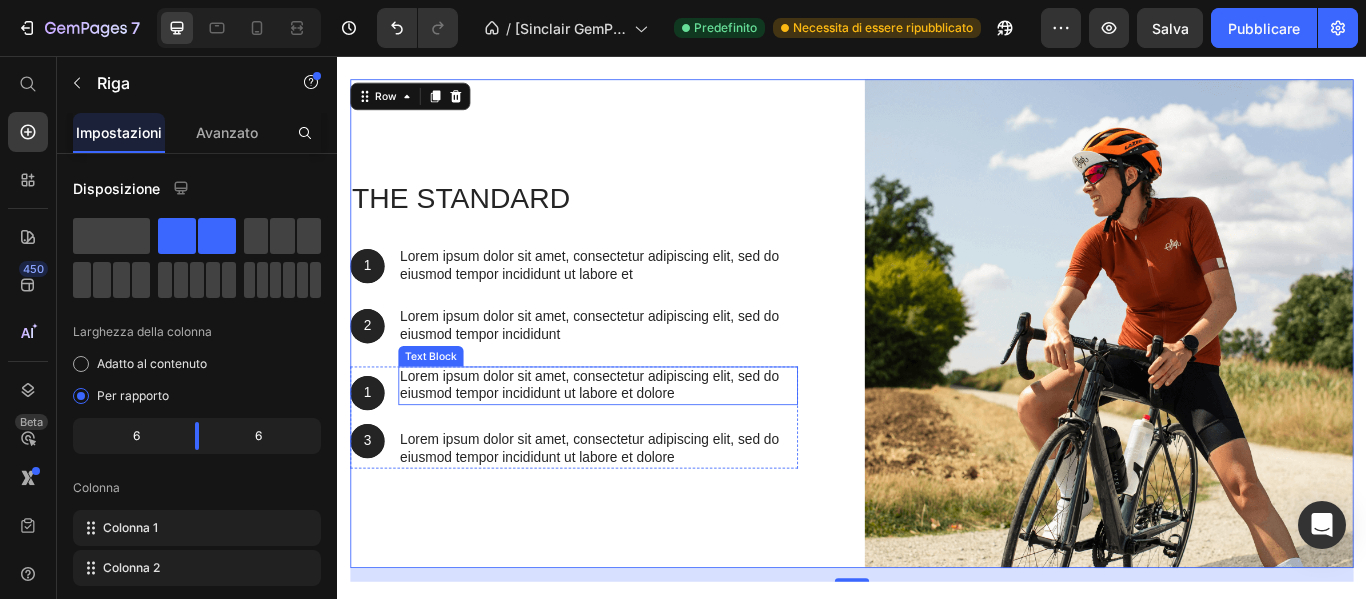 click on "Lorem ipsum dolor sit amet, consectetur adipiscing elit, sed do eiusmod tempor incididunt ut labore et dolore" at bounding box center (641, 441) 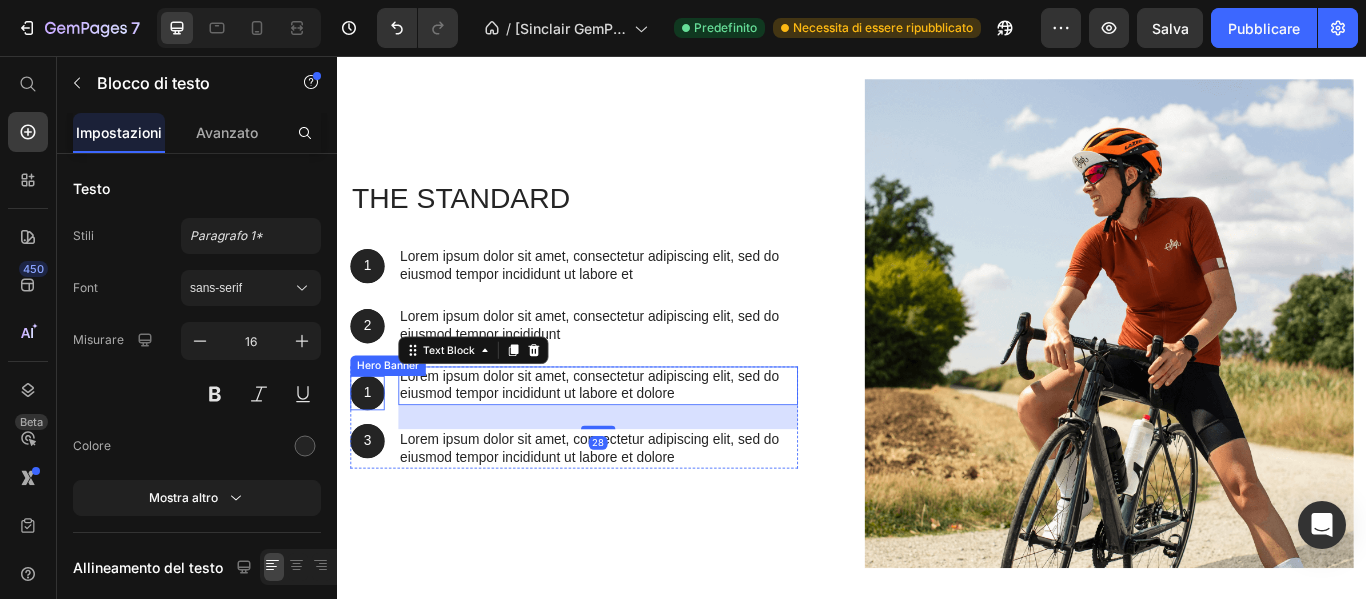click at bounding box center (372, 449) 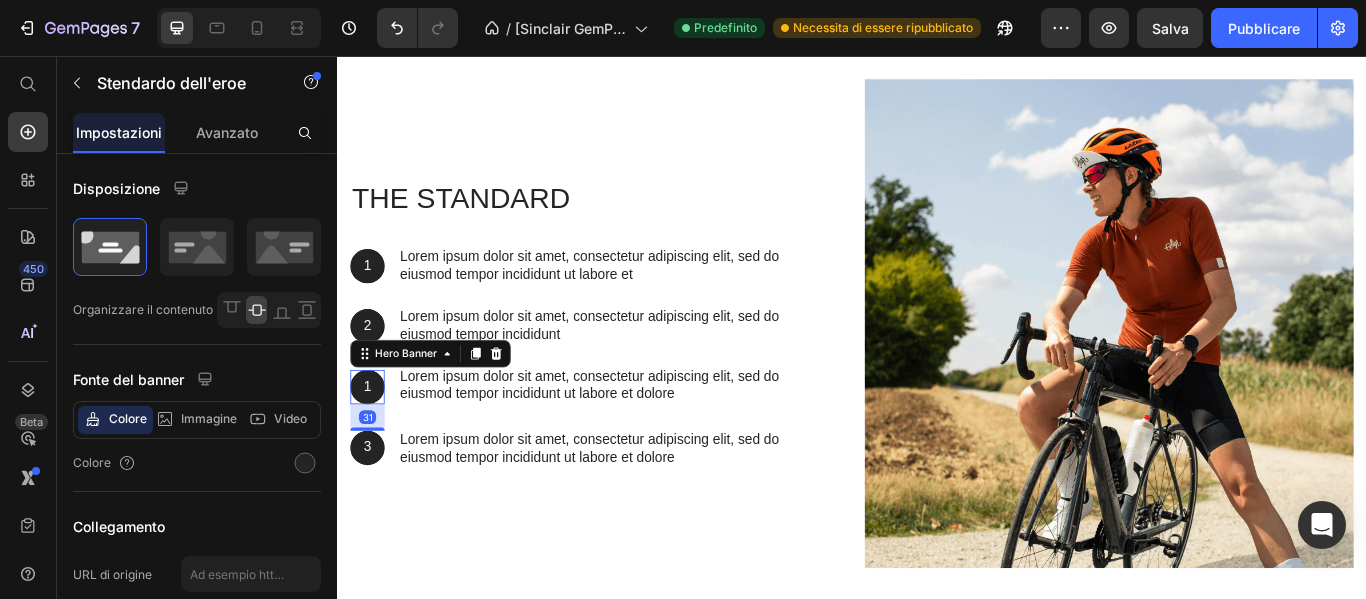 drag, startPoint x: 376, startPoint y: 479, endPoint x: 377, endPoint y: 494, distance: 15.033297 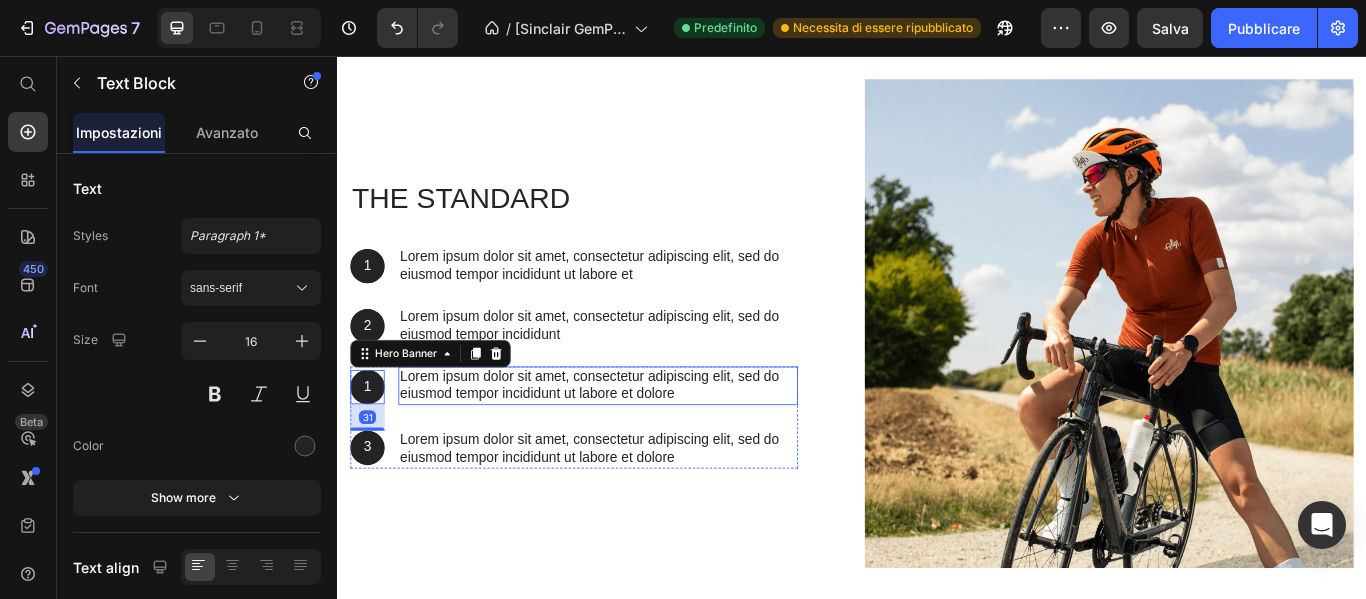 click on "Lorem ipsum dolor sit amet, consectetur adipiscing elit, sed do eiusmod tempor incididunt ut labore et dolore" at bounding box center (641, 441) 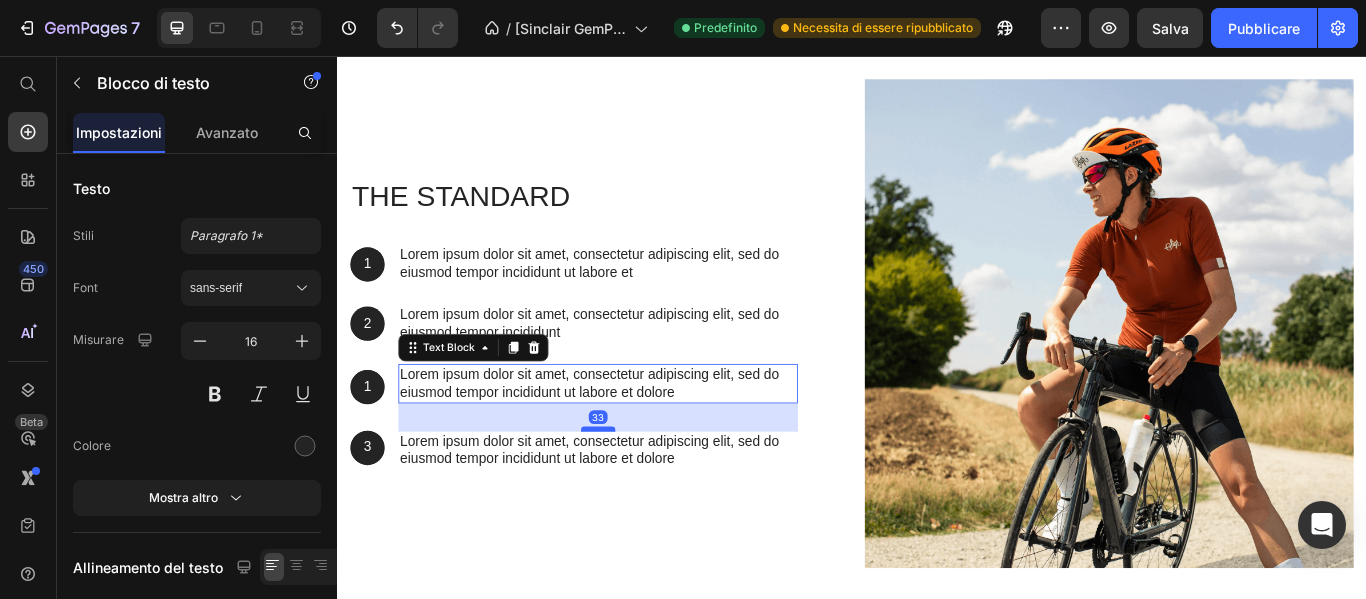 click at bounding box center (641, 491) 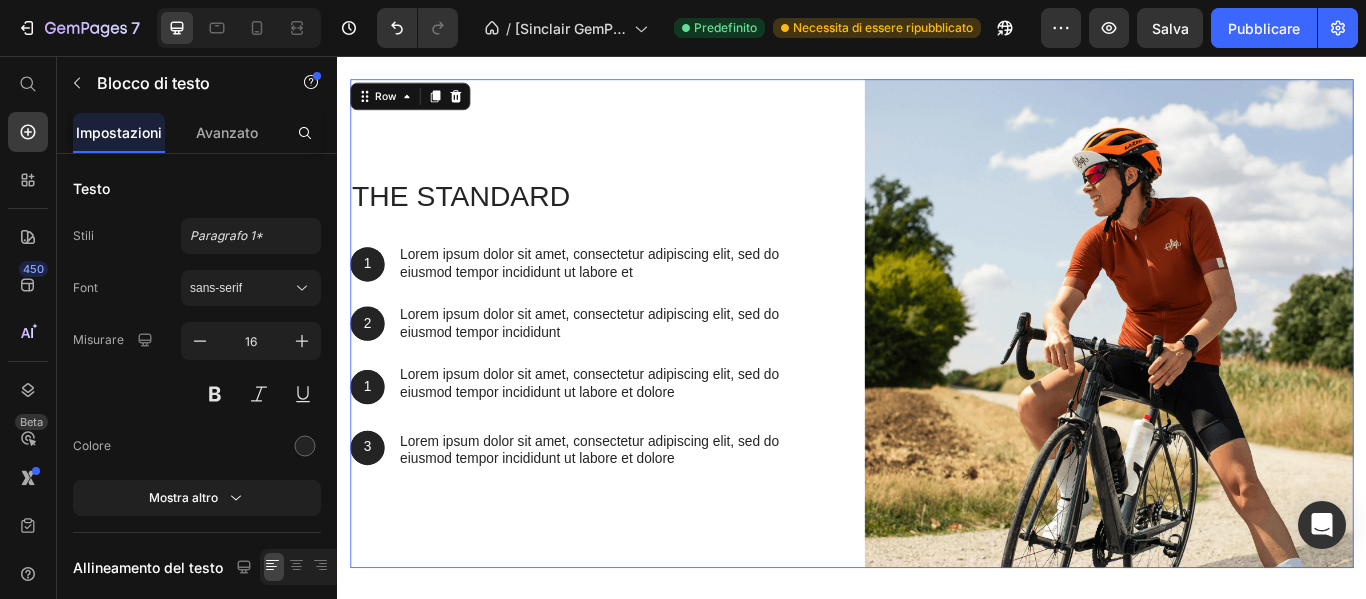 click on "The standard Heading 1 Text Block Hero Banner Lorem ipsum dolor sit amet, consectetur adipiscing elit, sed do eiusmod tempor incididunt ut labore et  Text Block Row 2 Text Block Hero Banner Lorem ipsum dolor sit amet, consectetur adipiscing elit, sed do eiusmod tempor incididunt Text Block Row 1 Text Block Hero Banner 3 Text Block Hero Banner Lorem ipsum dolor sit amet, consectetur adipiscing elit, sed do eiusmod tempor incididunt ut labore et dolore  Text Block Lorem ipsum dolor sit amet, consectetur adipiscing elit, sed do eiusmod tempor incididunt ut labore et dolore  Text Block Row Row" at bounding box center (637, 368) 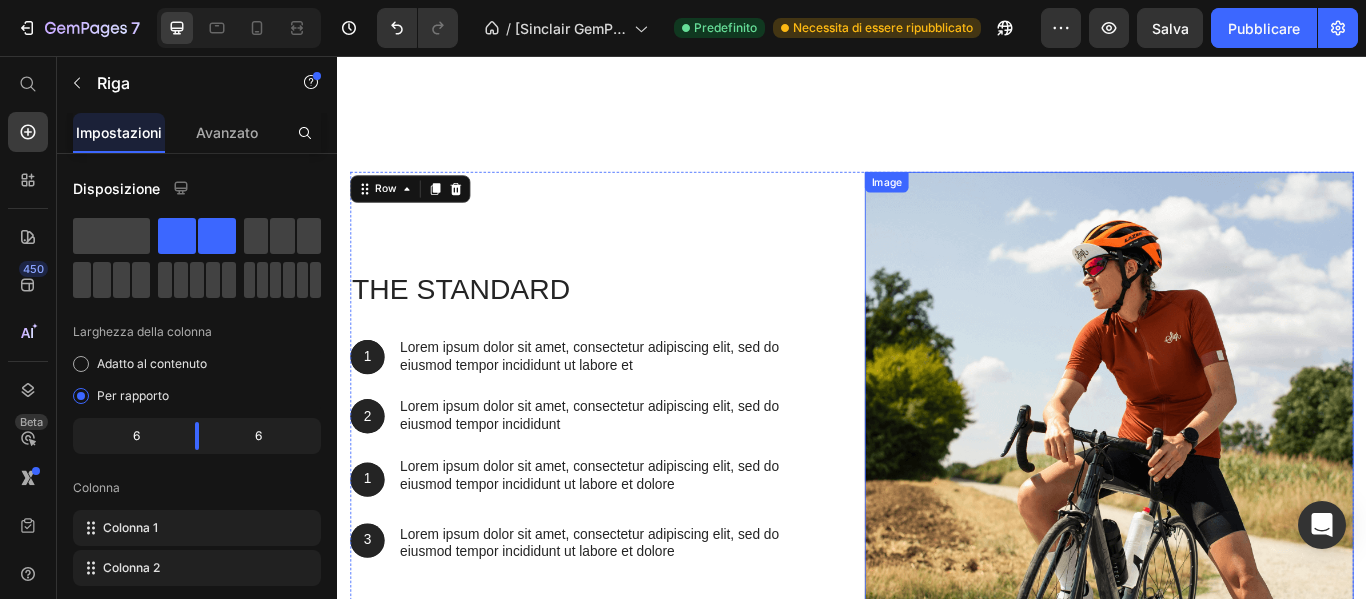 scroll, scrollTop: 5710, scrollLeft: 0, axis: vertical 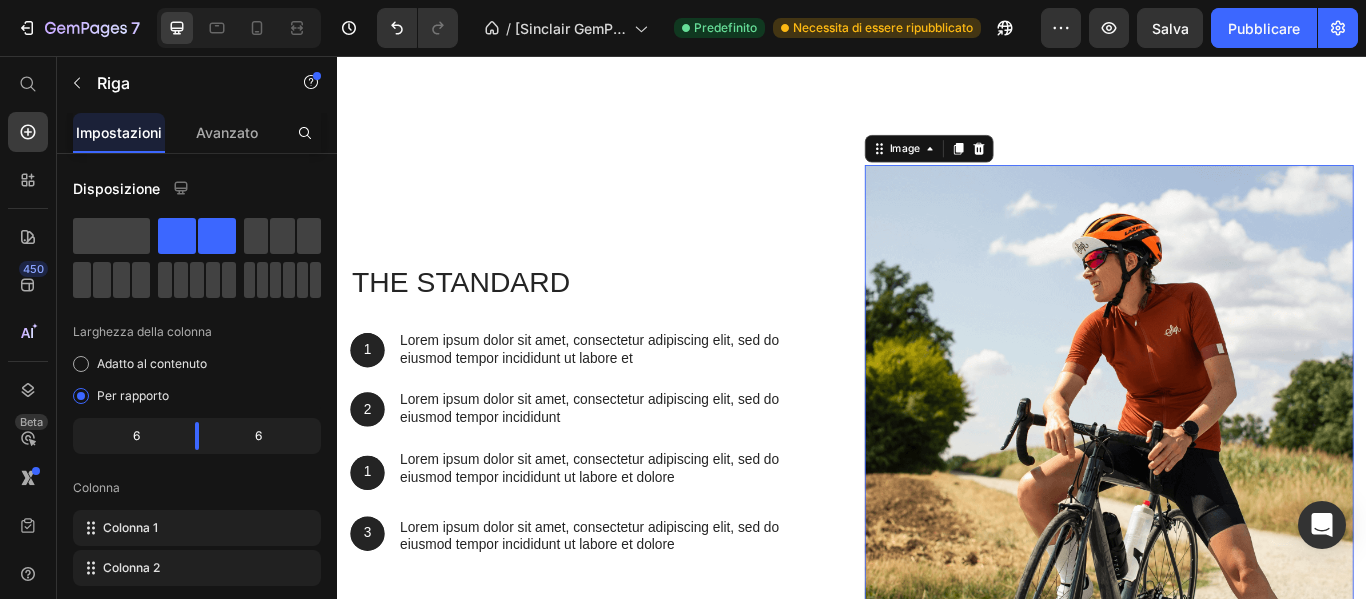 click at bounding box center (1237, 468) 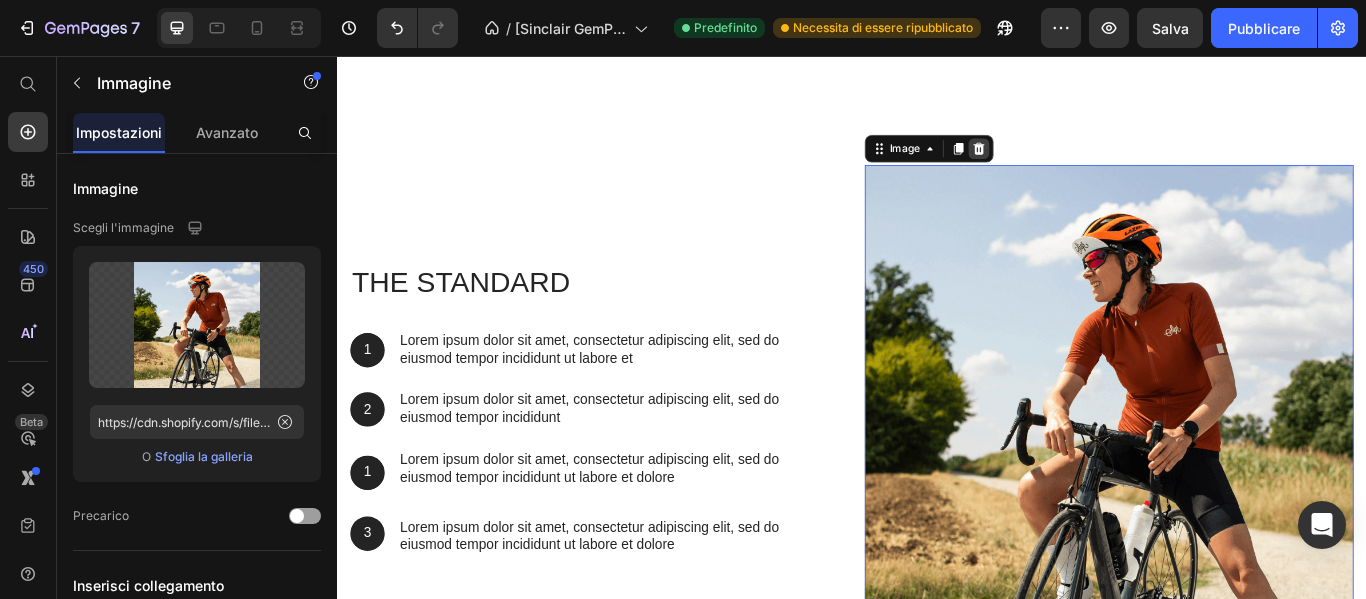 click 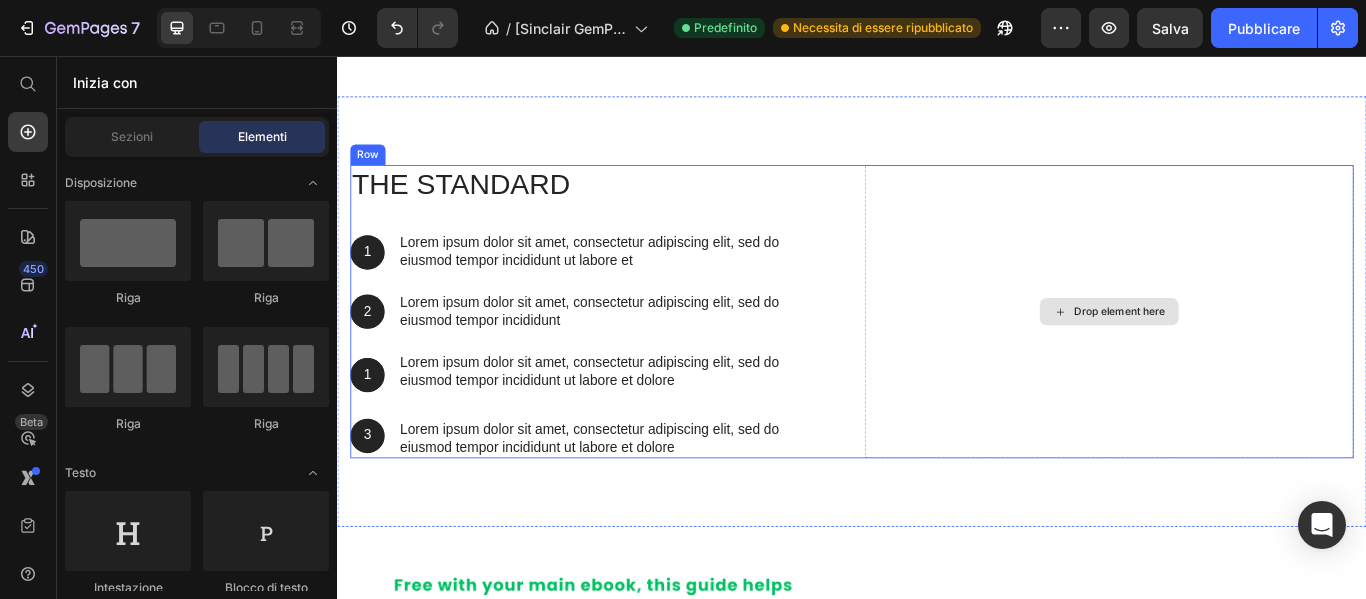 click on "Drop element here" at bounding box center [1237, 354] 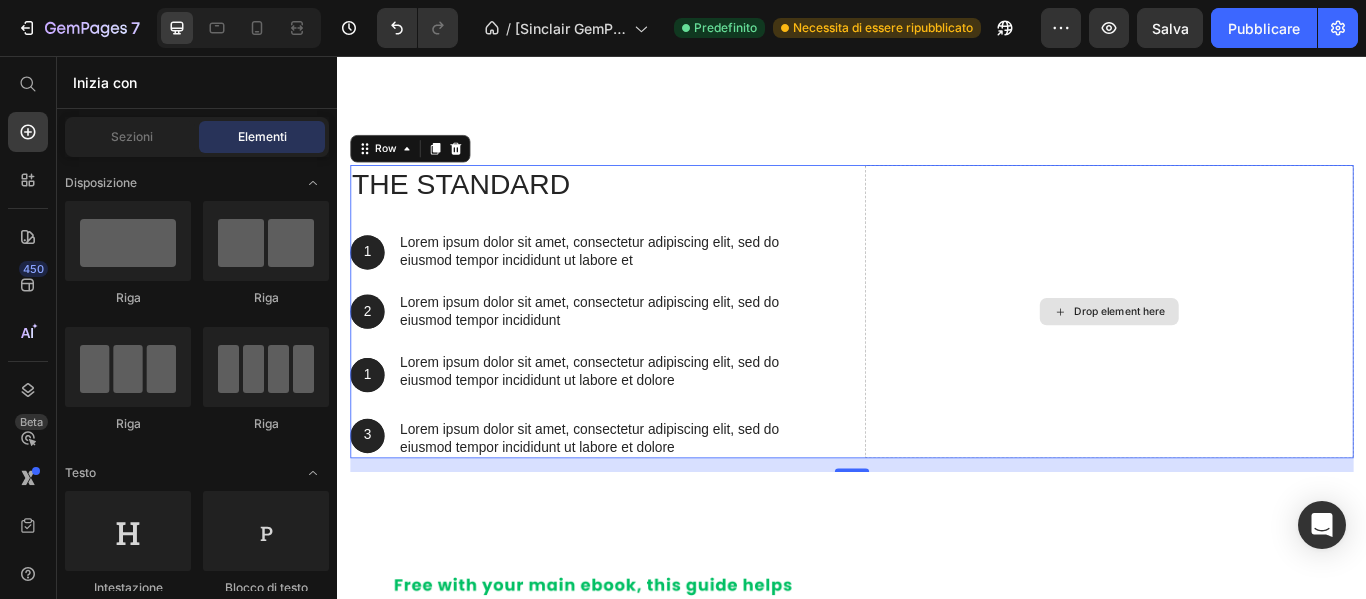 click on "Drop element here" at bounding box center (1249, 354) 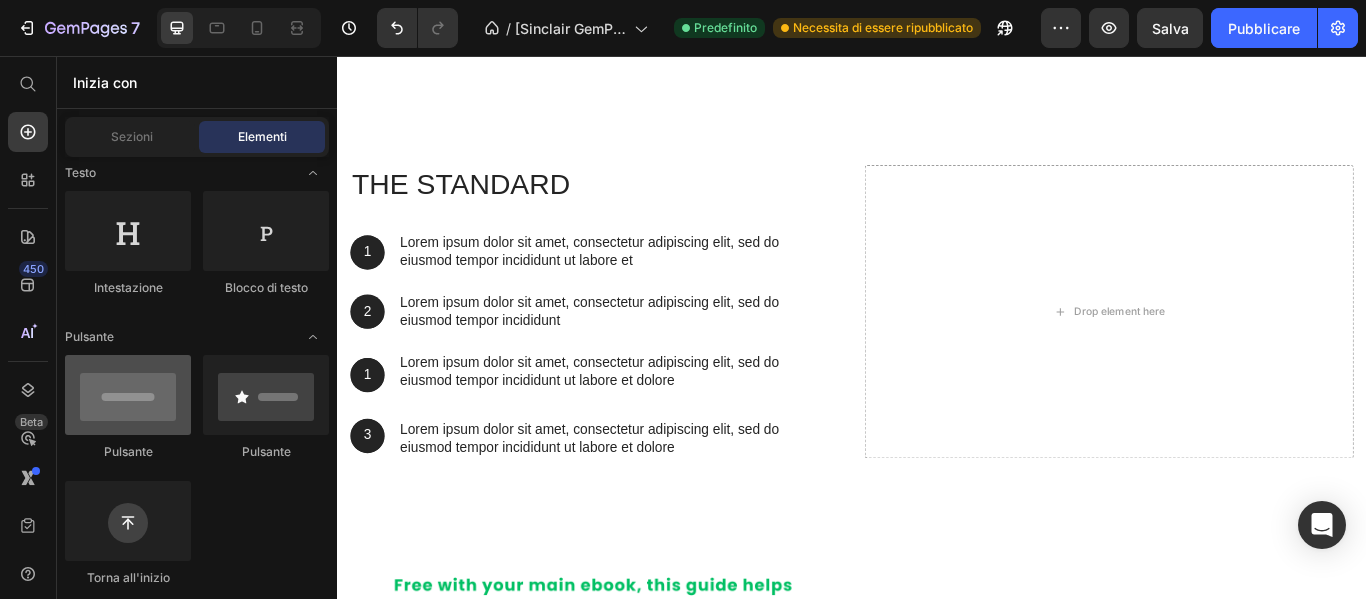 scroll, scrollTop: 200, scrollLeft: 0, axis: vertical 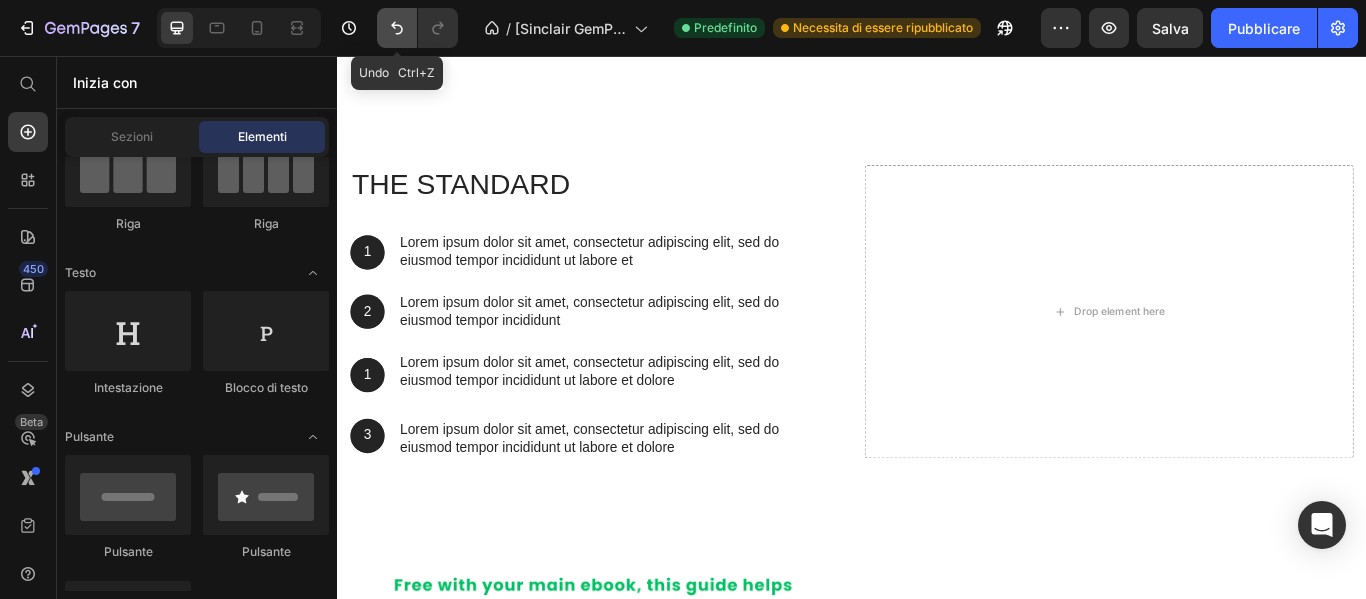 click 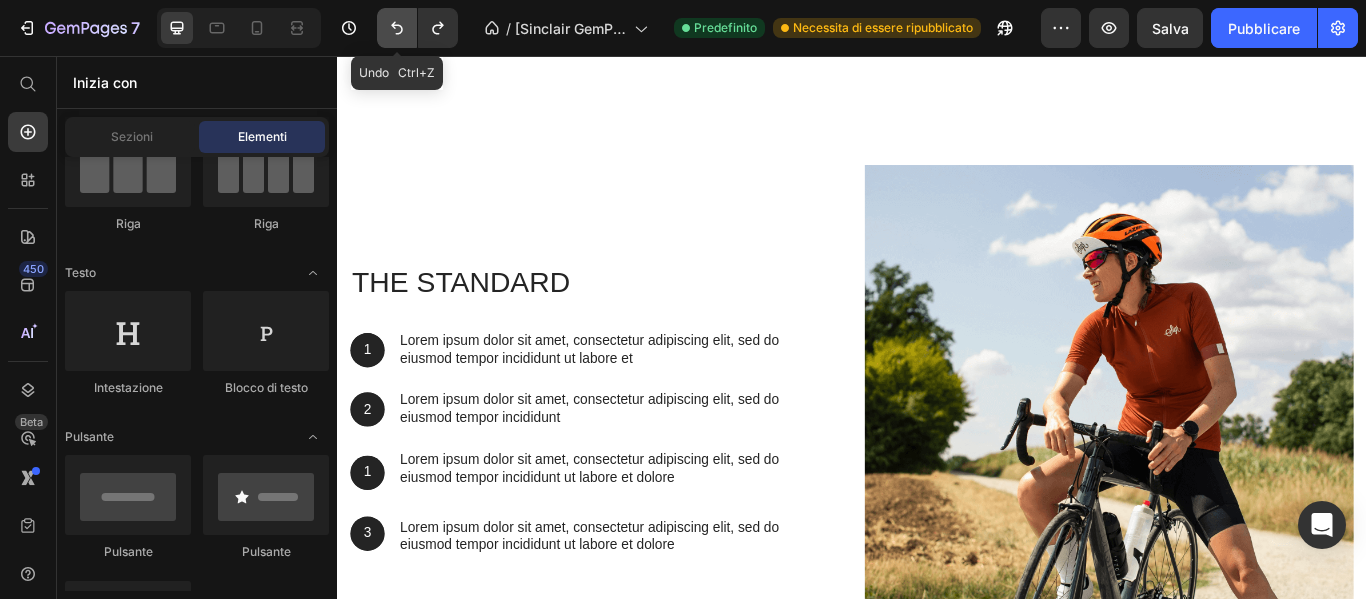 click 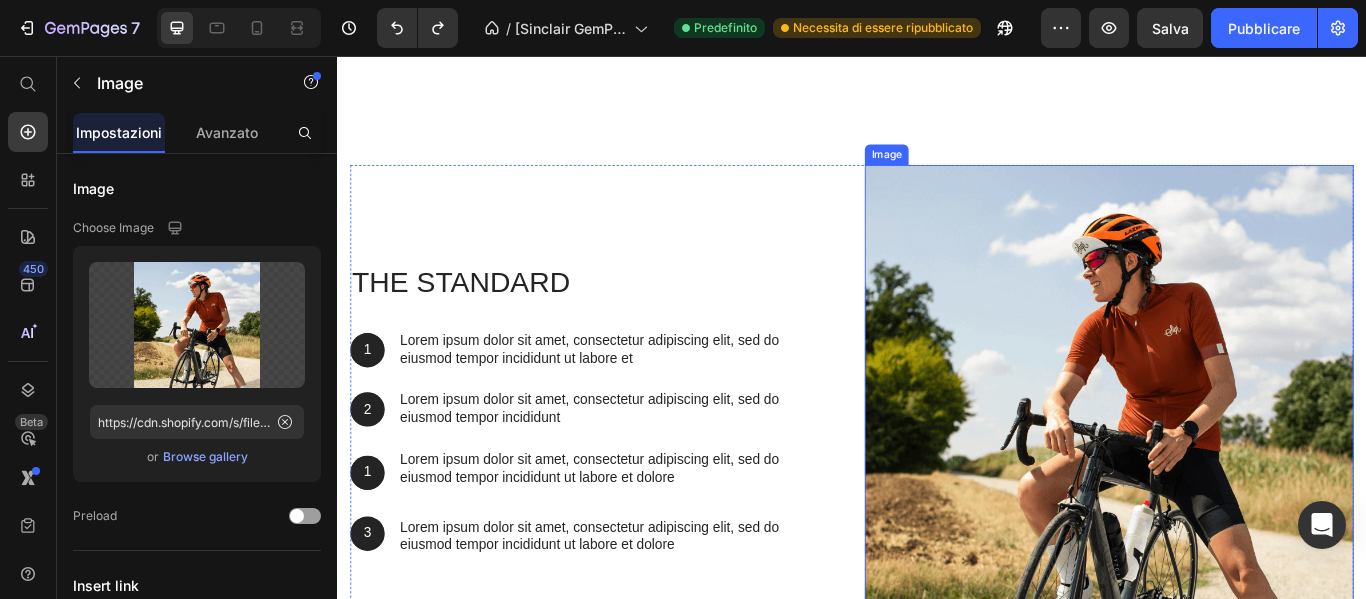 click at bounding box center (1237, 468) 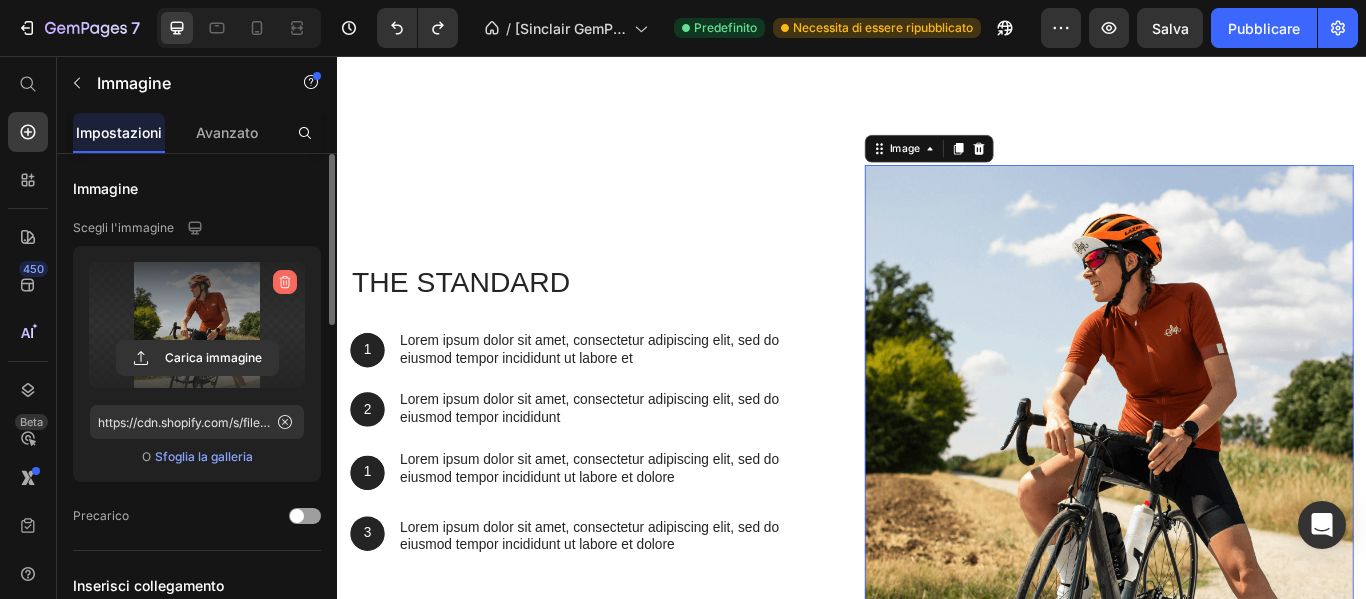click 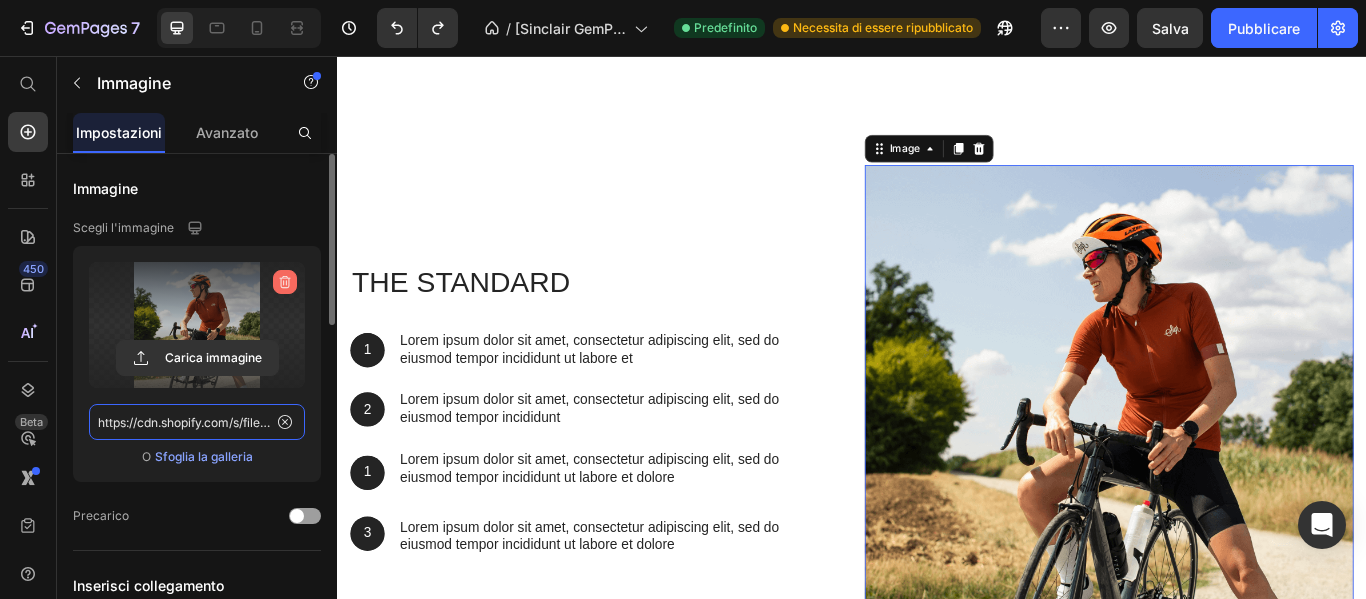 type 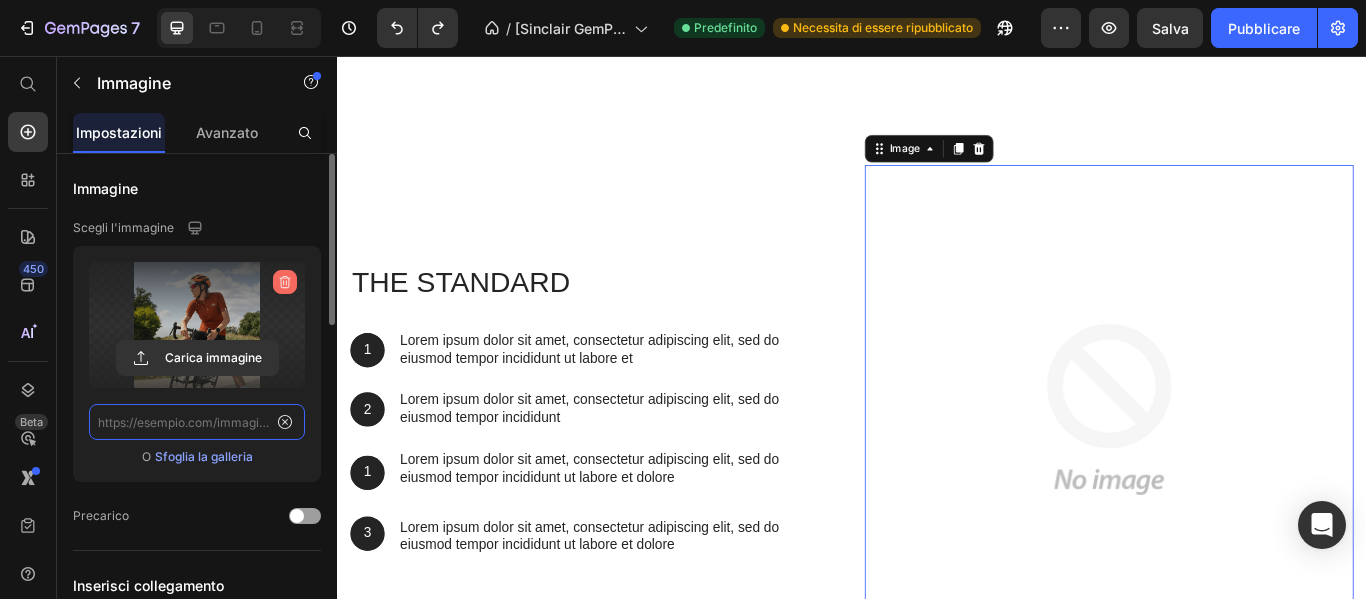 scroll, scrollTop: 0, scrollLeft: 0, axis: both 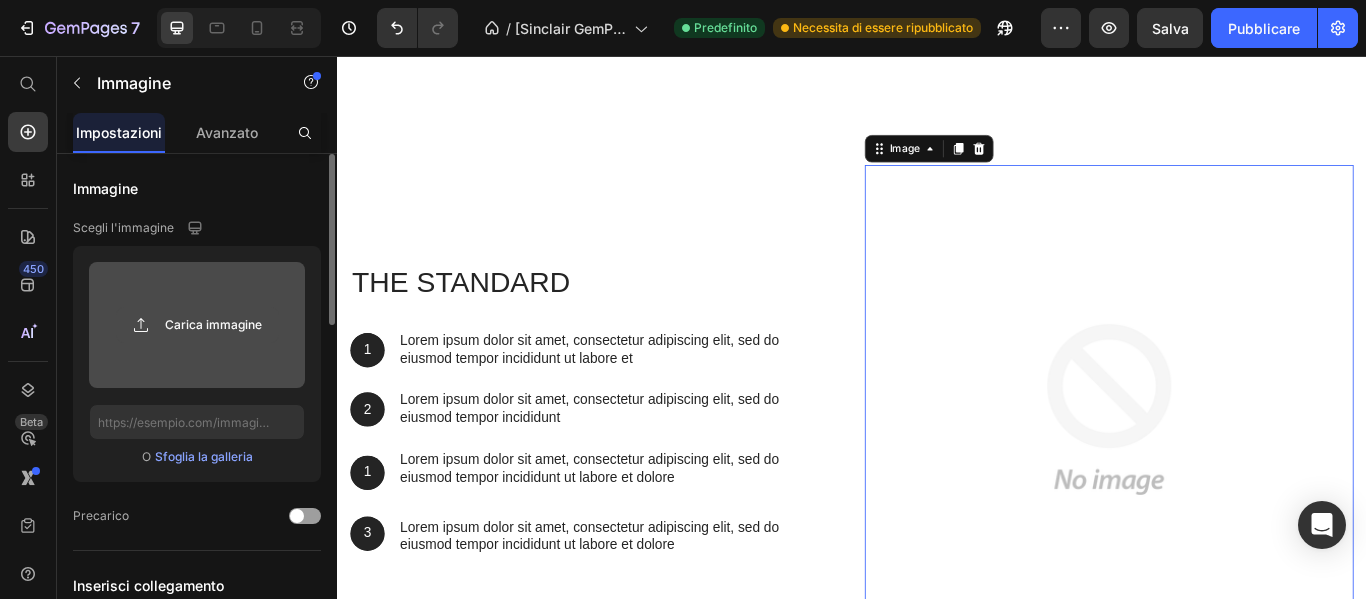 click 